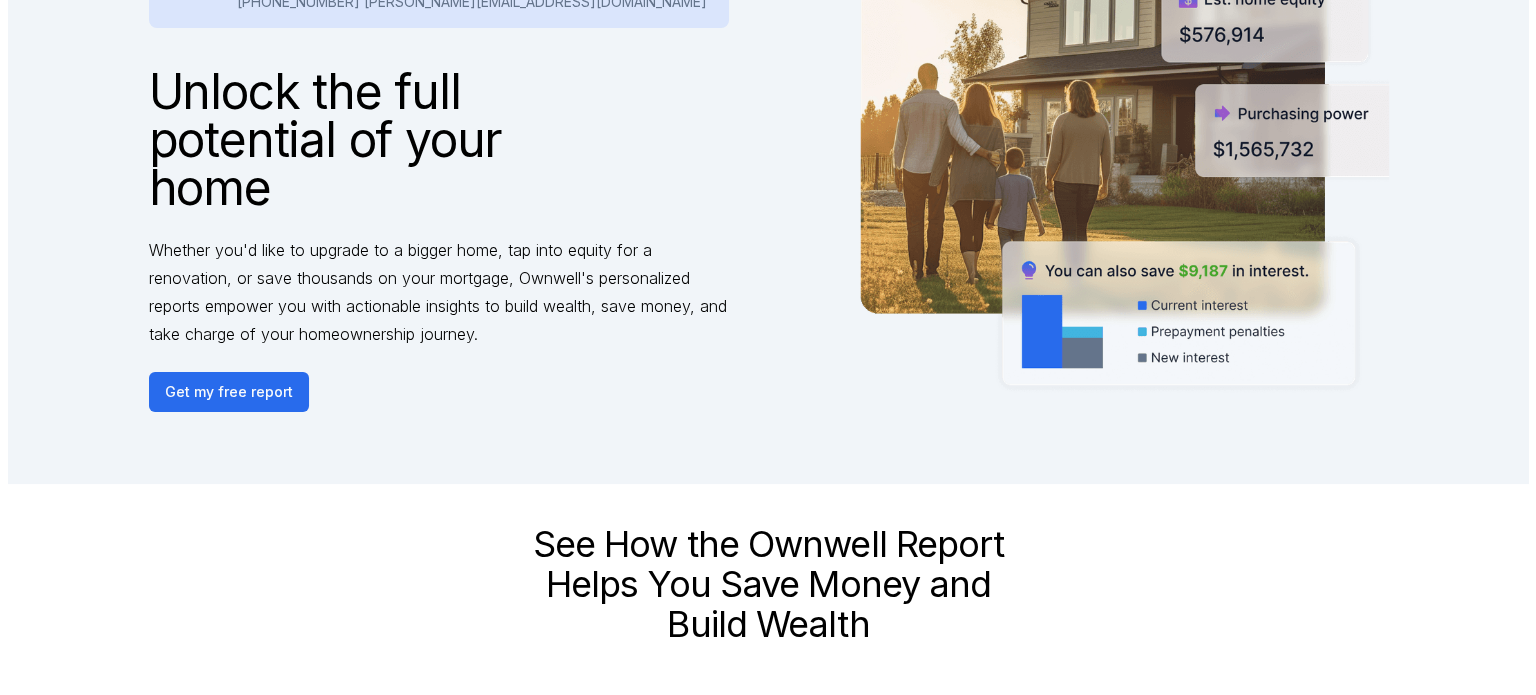 scroll, scrollTop: 400, scrollLeft: 0, axis: vertical 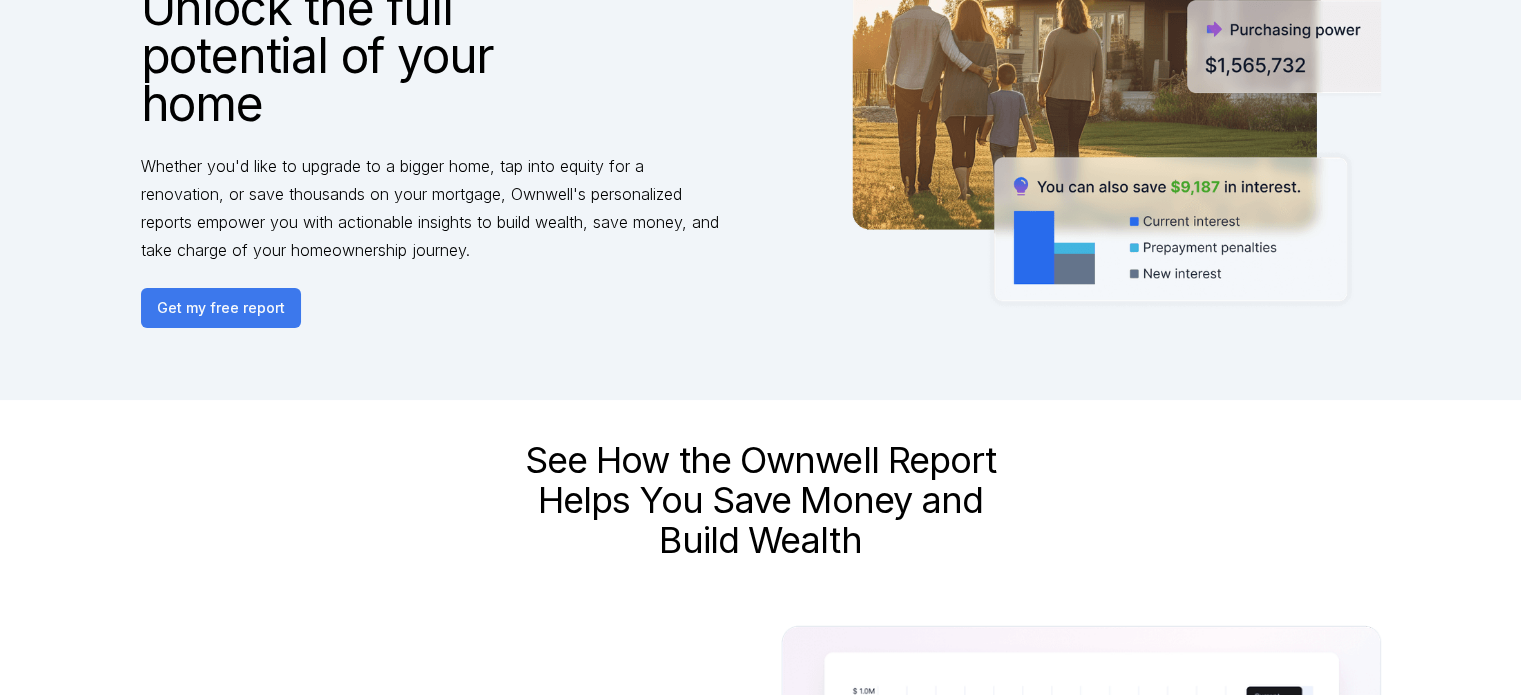 click on "Get my free report" at bounding box center (221, 308) 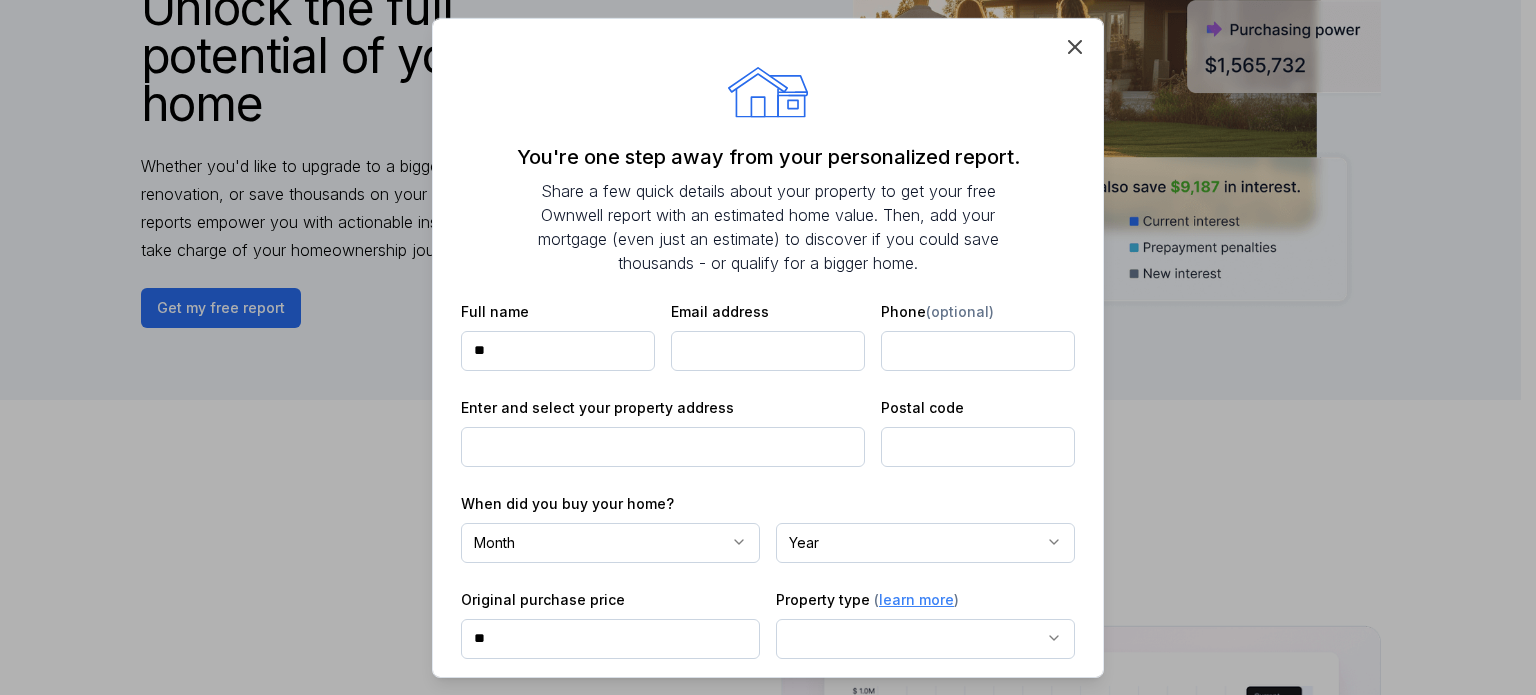 type on "**********" 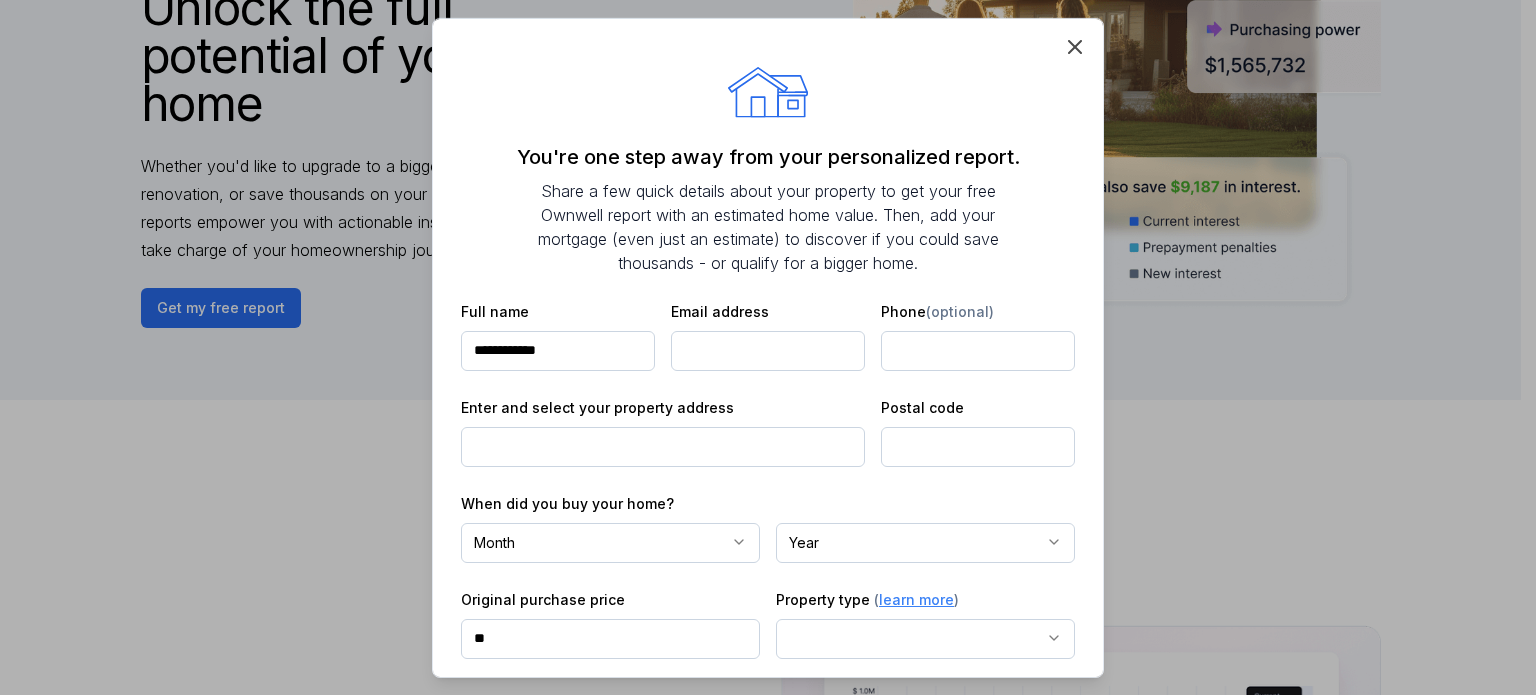type on "**********" 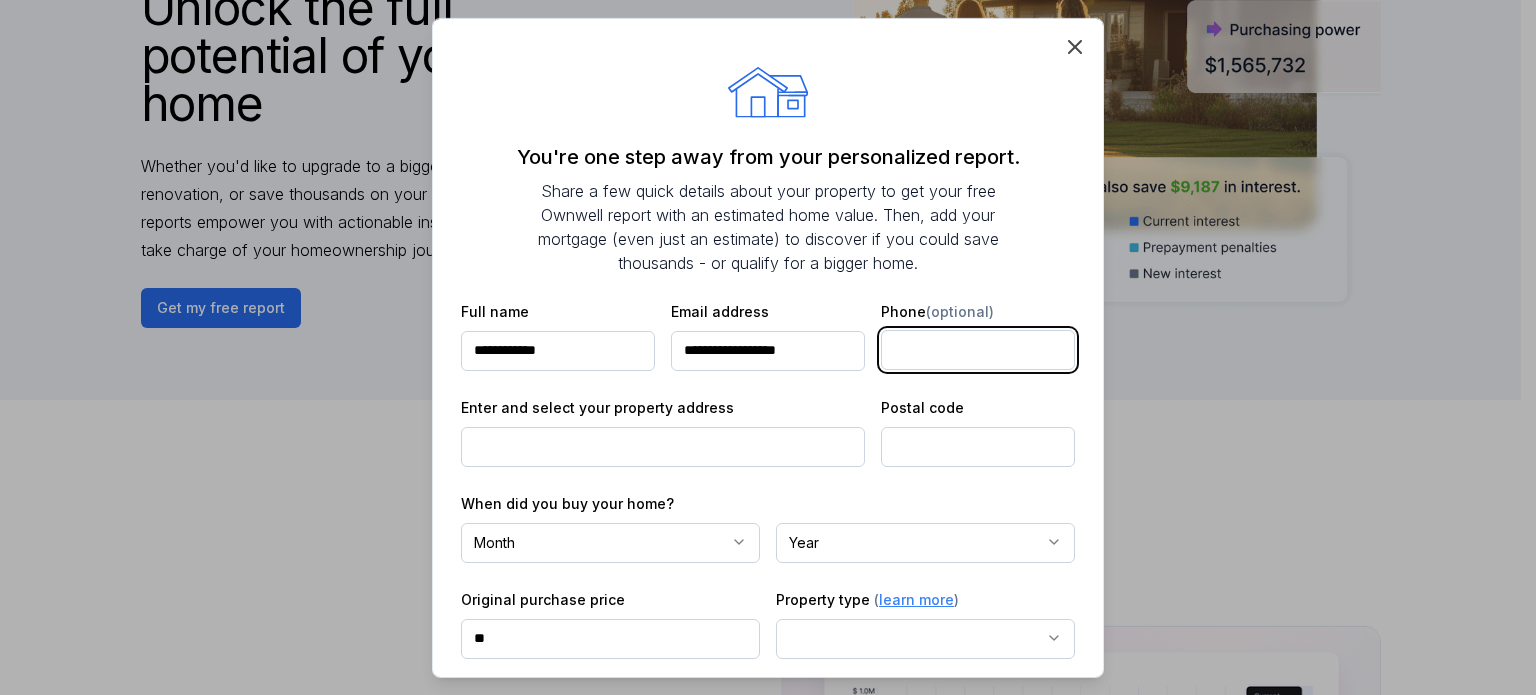 type on "**********" 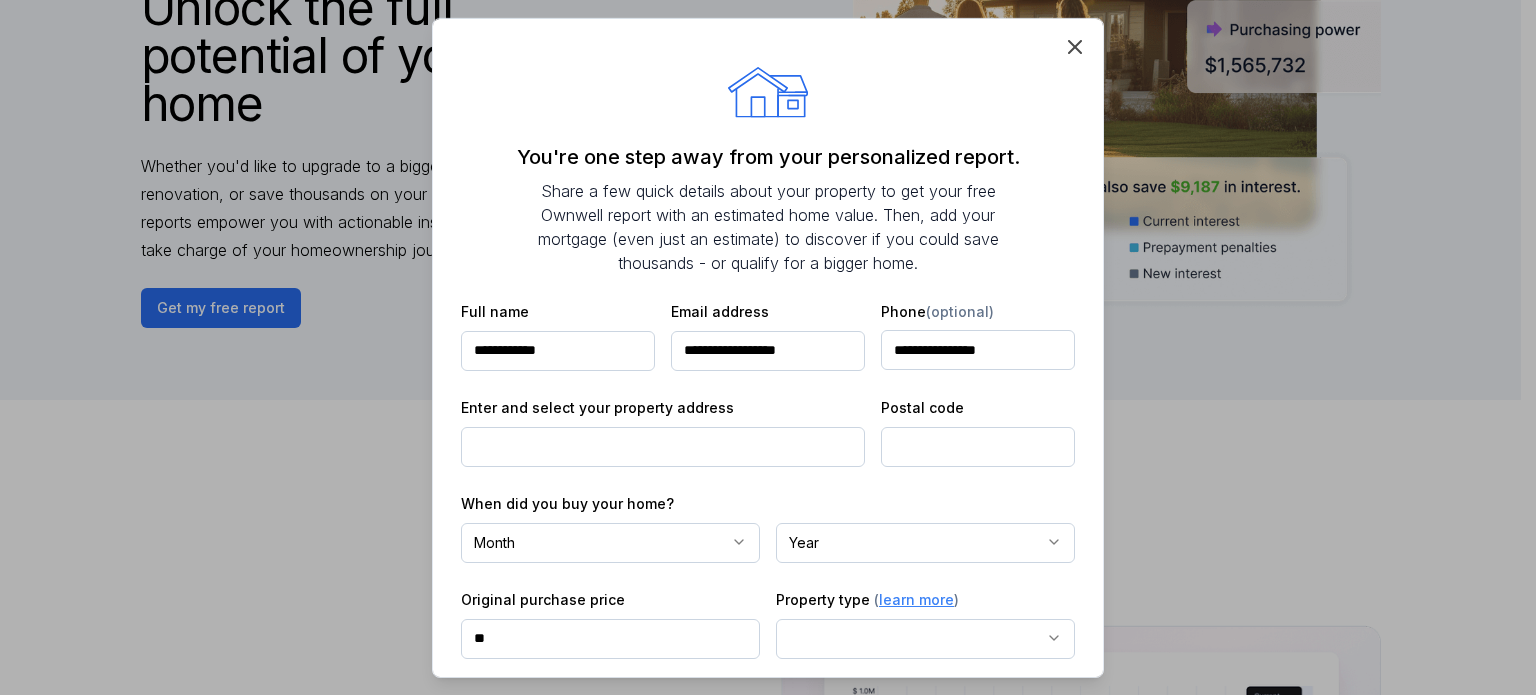 type on "******" 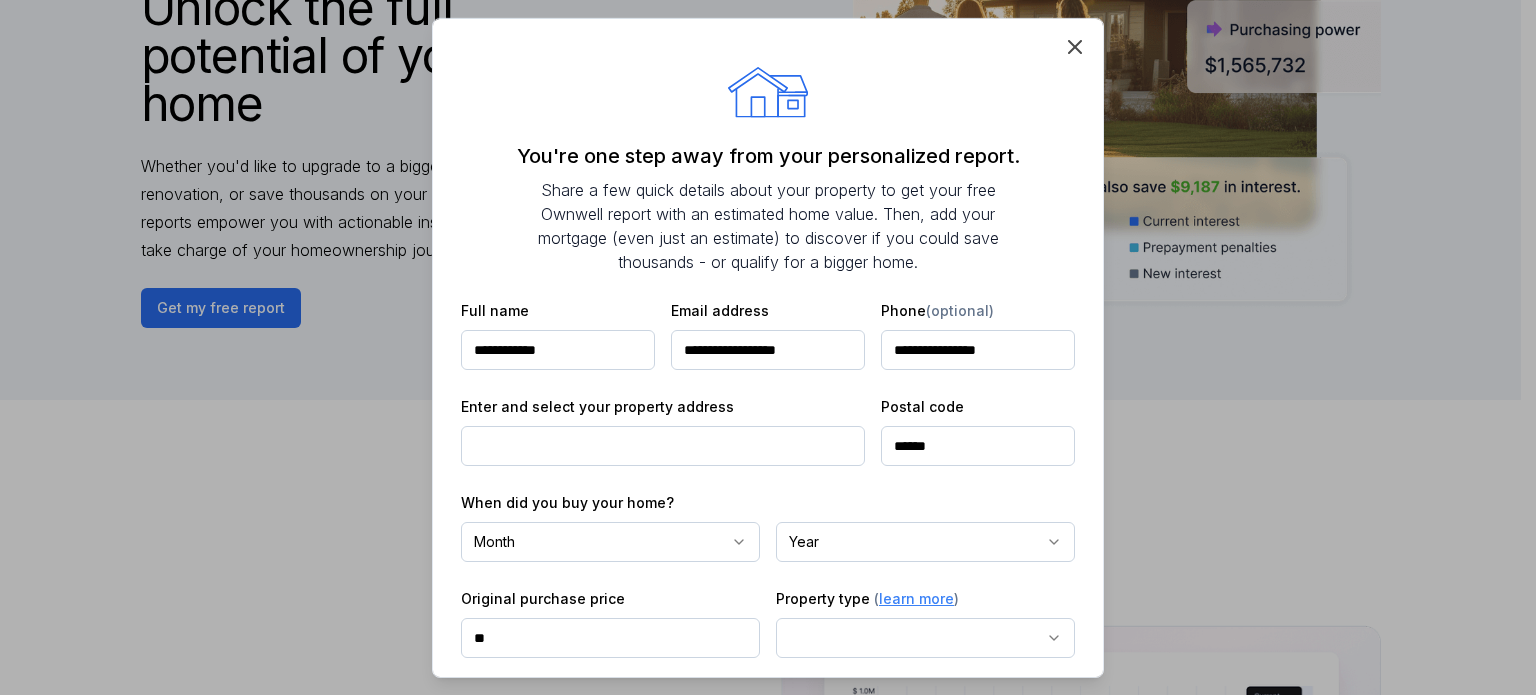 click at bounding box center (663, 446) 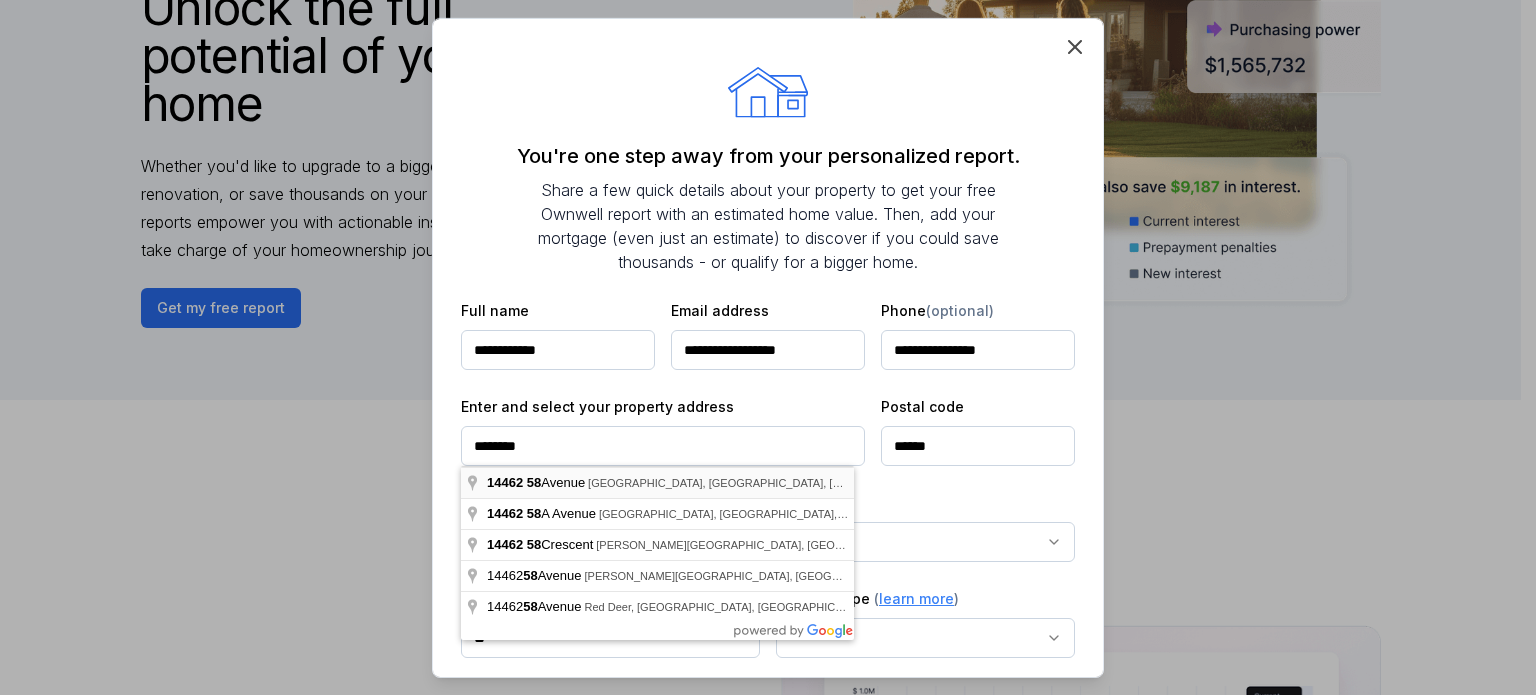 type on "**********" 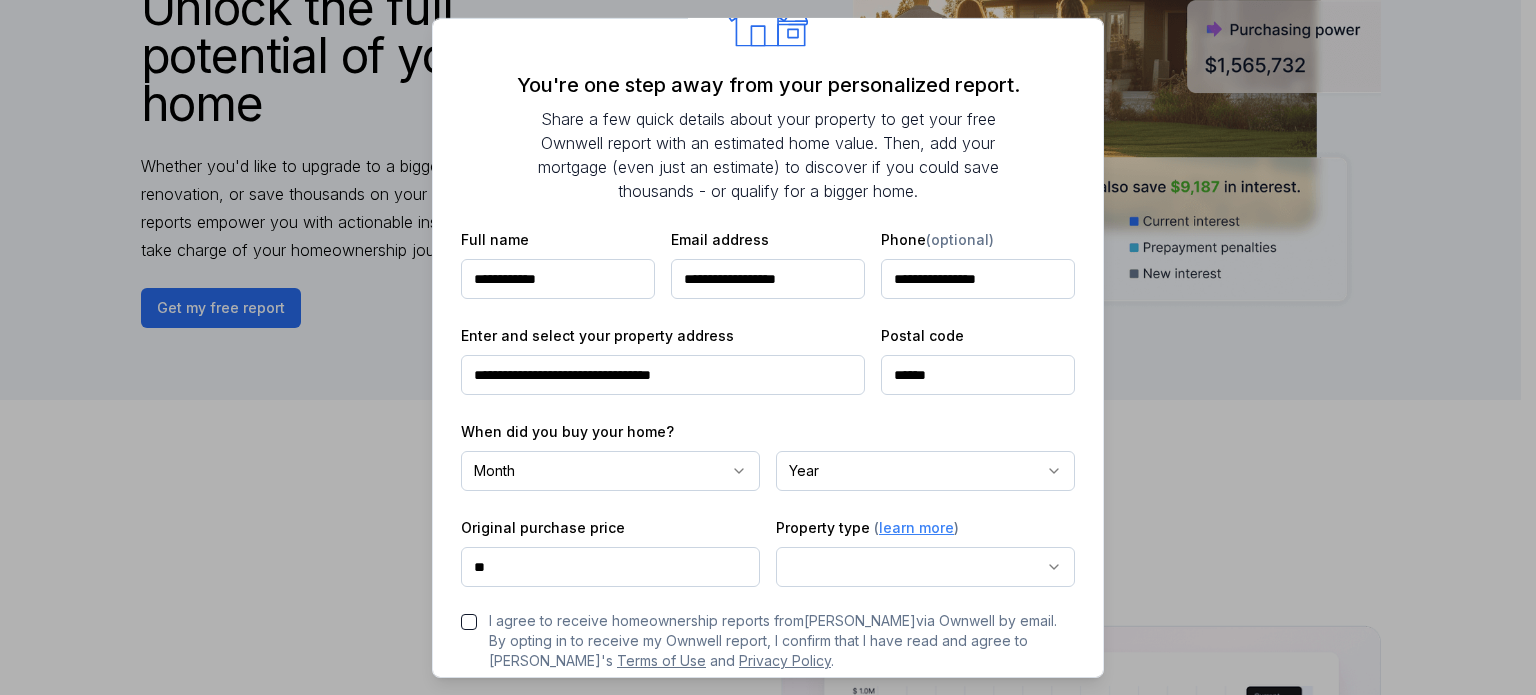scroll, scrollTop: 100, scrollLeft: 0, axis: vertical 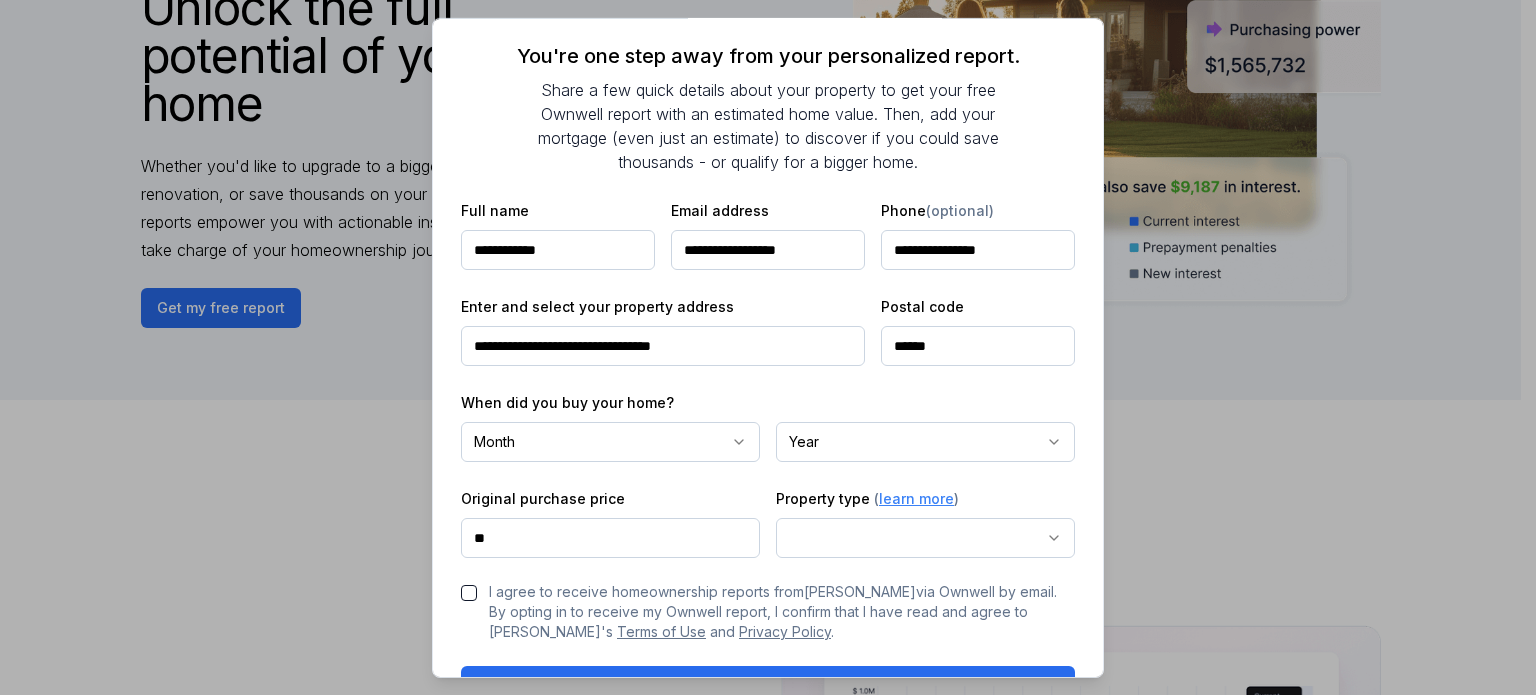 click on "own well Unlock the full potential of your home Whether you'd like to upgrade to a bigger home, tap into equity for a renovation, or save thousands on your mortgage, Ownwell's personalized reports empower you with actionable insights to build wealth, save money, and take charge of your homeownership journey. I’ve partnered with Ownwell, a powerful tool that delivers personalized monthly reports on your home’s value and equity. It also flags any opportunities to refinance or restructure for potential savings throughout your mortgage term and reminds you when it’s time to renew.
The program is designed to keep you informed and empowered to make confident, timely decisions — and all inquiries will direct you back to me for further assistance.
Shannon Mayhew
778 858 9848
shannon@westcoastbroker.ca Get my free report See How the Ownwell Report Helps You Save Money and Build Wealth Price Estimate Monitor Your Home's Value Stay updated with monthly home price estimates. Savings Potential Purchasing Power" at bounding box center [760, 1452] 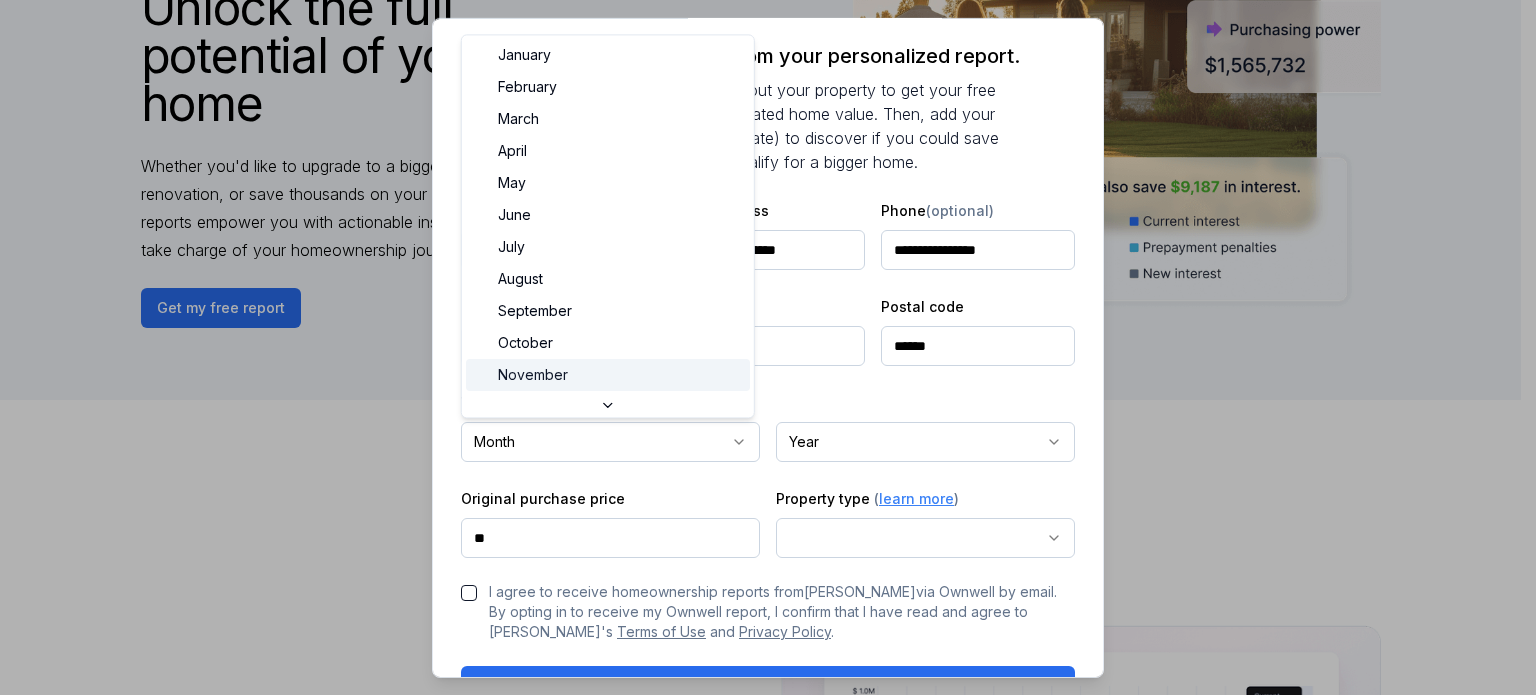 scroll, scrollTop: 53, scrollLeft: 0, axis: vertical 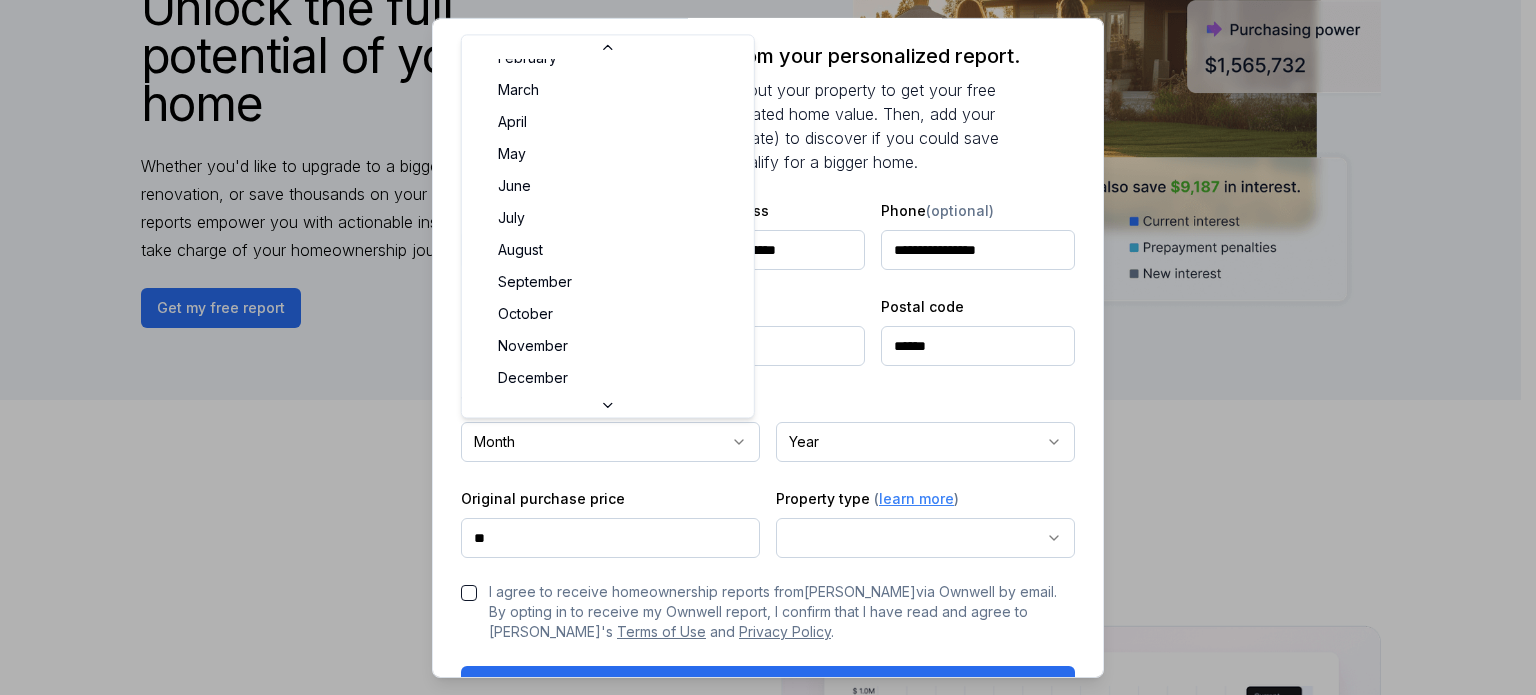 select on "*" 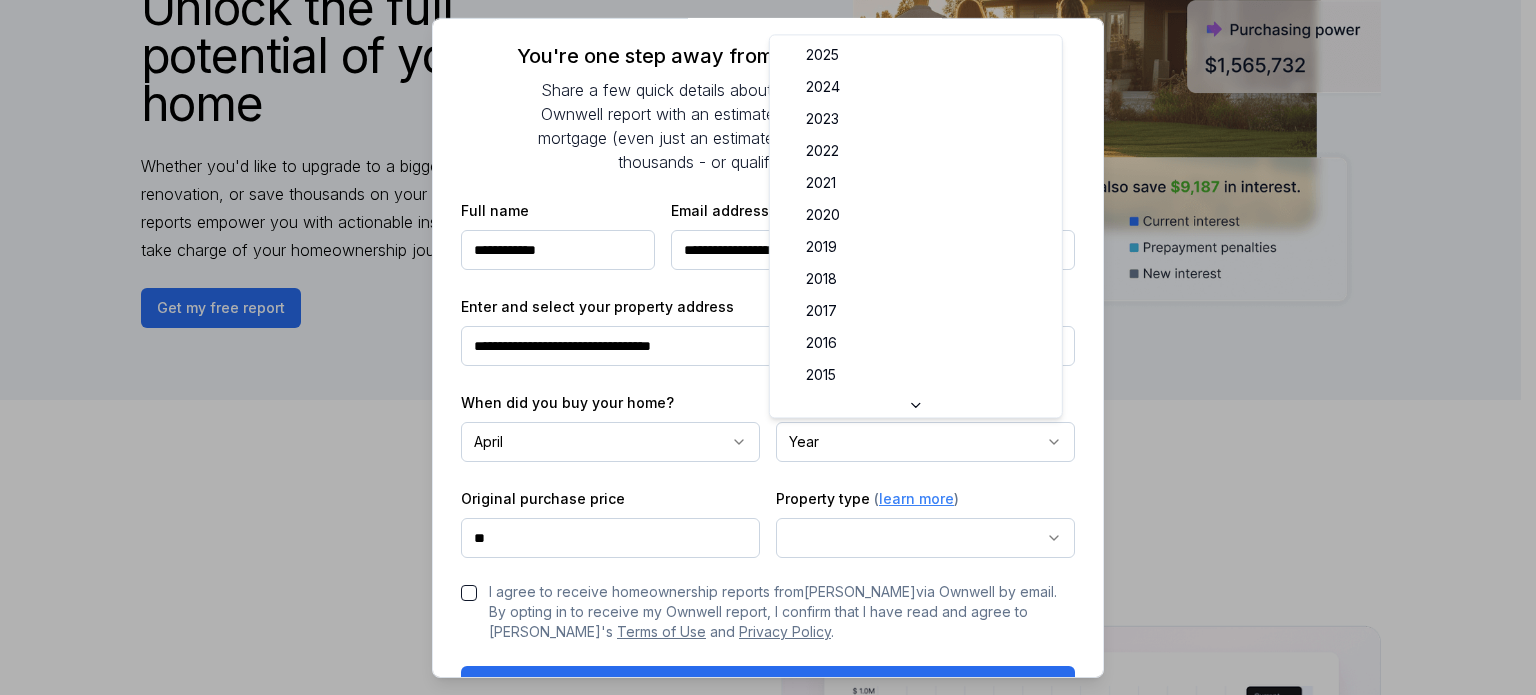 click on "own well Unlock the full potential of your home Whether you'd like to upgrade to a bigger home, tap into equity for a renovation, or save thousands on your mortgage, Ownwell's personalized reports empower you with actionable insights to build wealth, save money, and take charge of your homeownership journey. I’ve partnered with Ownwell, a powerful tool that delivers personalized monthly reports on your home’s value and equity. It also flags any opportunities to refinance or restructure for potential savings throughout your mortgage term and reminds you when it’s time to renew.
The program is designed to keep you informed and empowered to make confident, timely decisions — and all inquiries will direct you back to me for further assistance.
Shannon Mayhew
778 858 9848
shannon@westcoastbroker.ca Get my free report See How the Ownwell Report Helps You Save Money and Build Wealth Price Estimate Monitor Your Home's Value Stay updated with monthly home price estimates. Savings Potential Purchasing Power" at bounding box center [760, 1452] 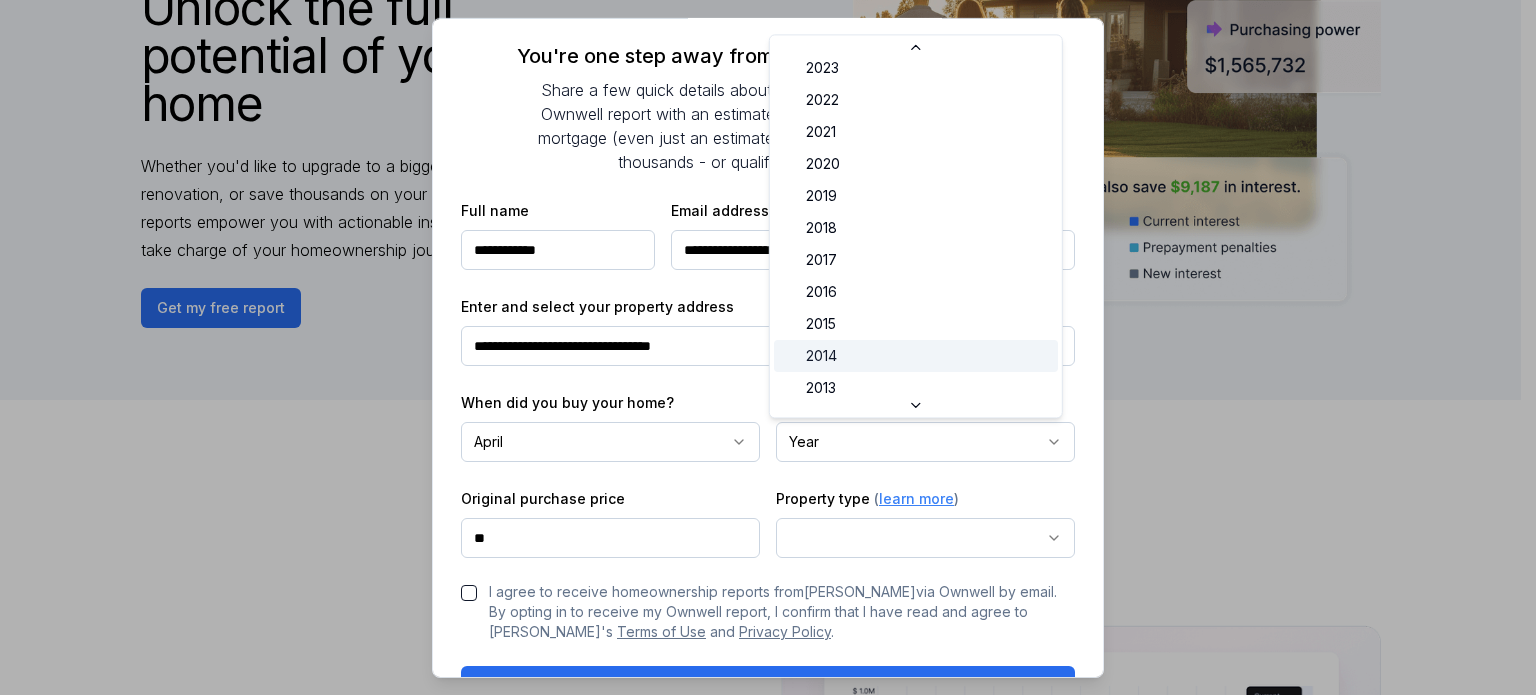 scroll, scrollTop: 100, scrollLeft: 0, axis: vertical 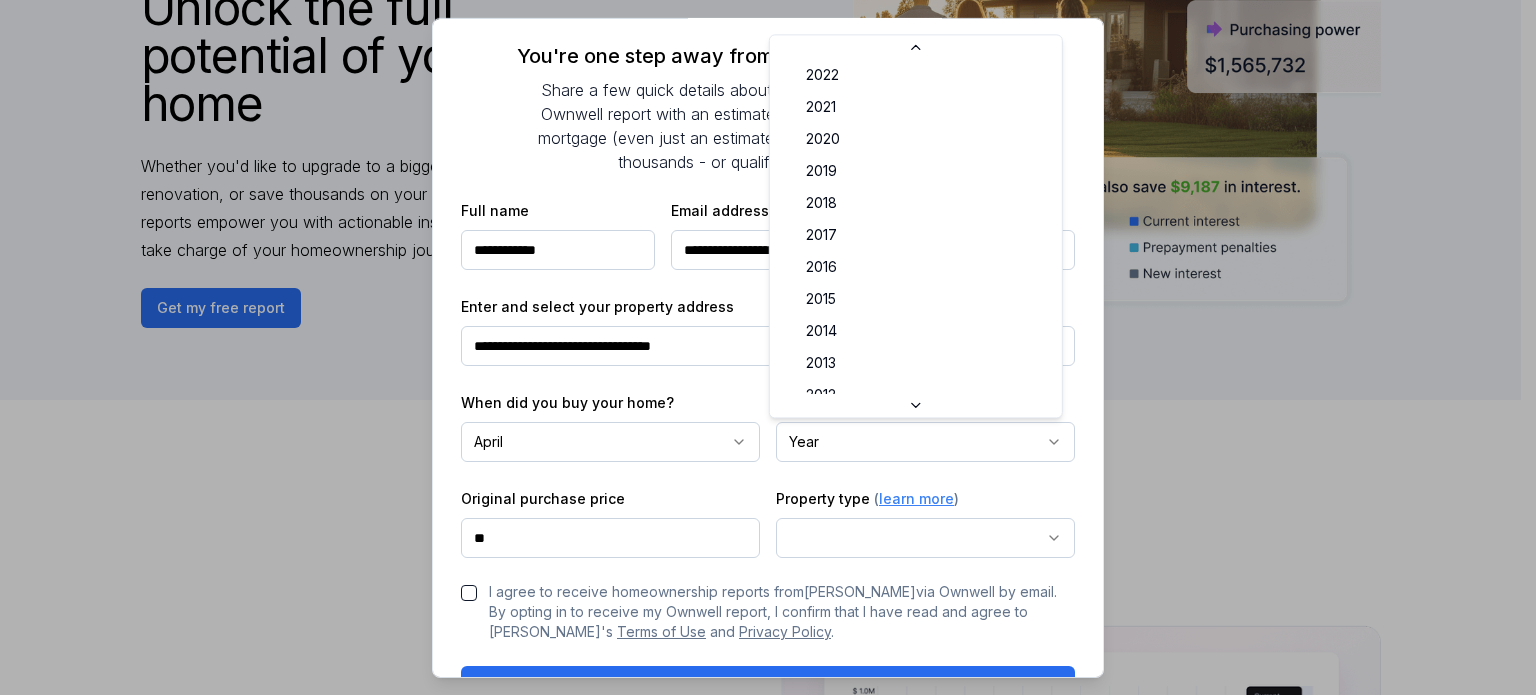 select on "****" 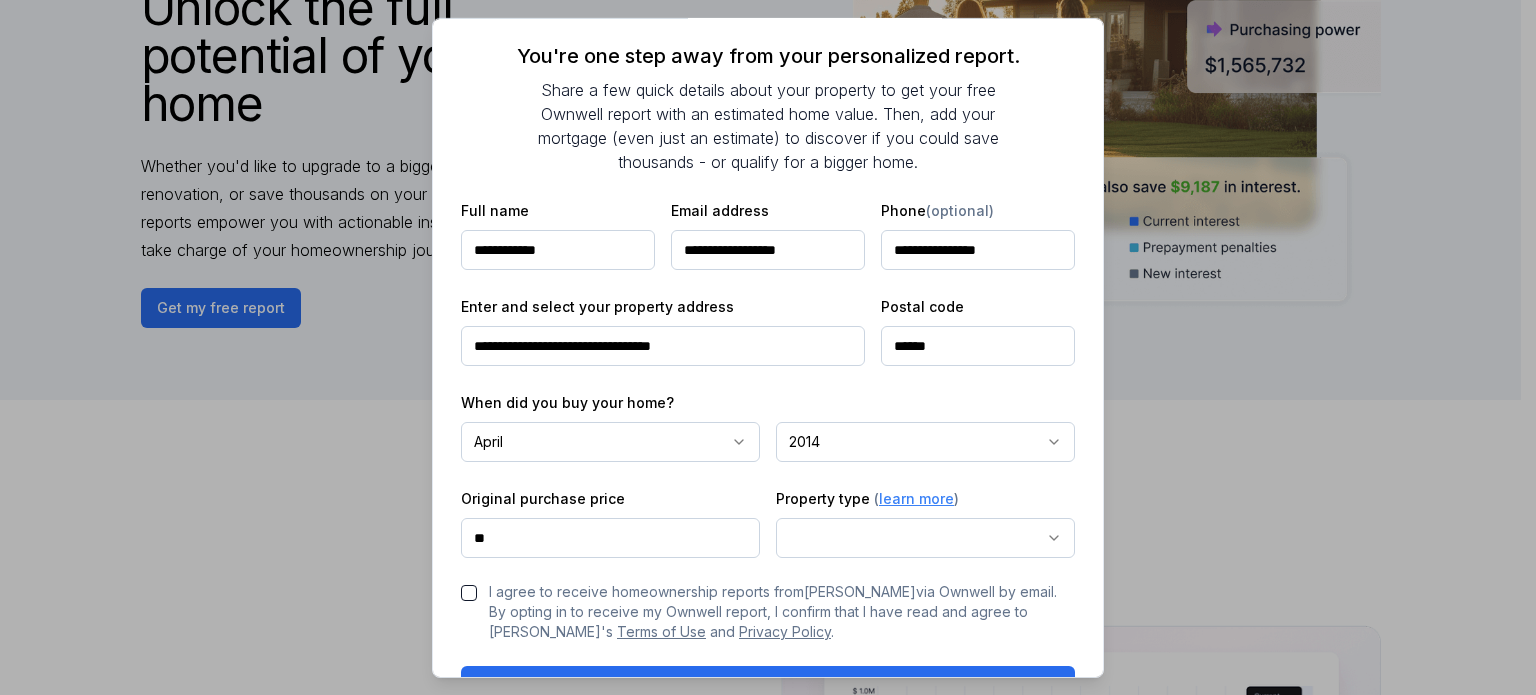 click on "**" at bounding box center (610, 538) 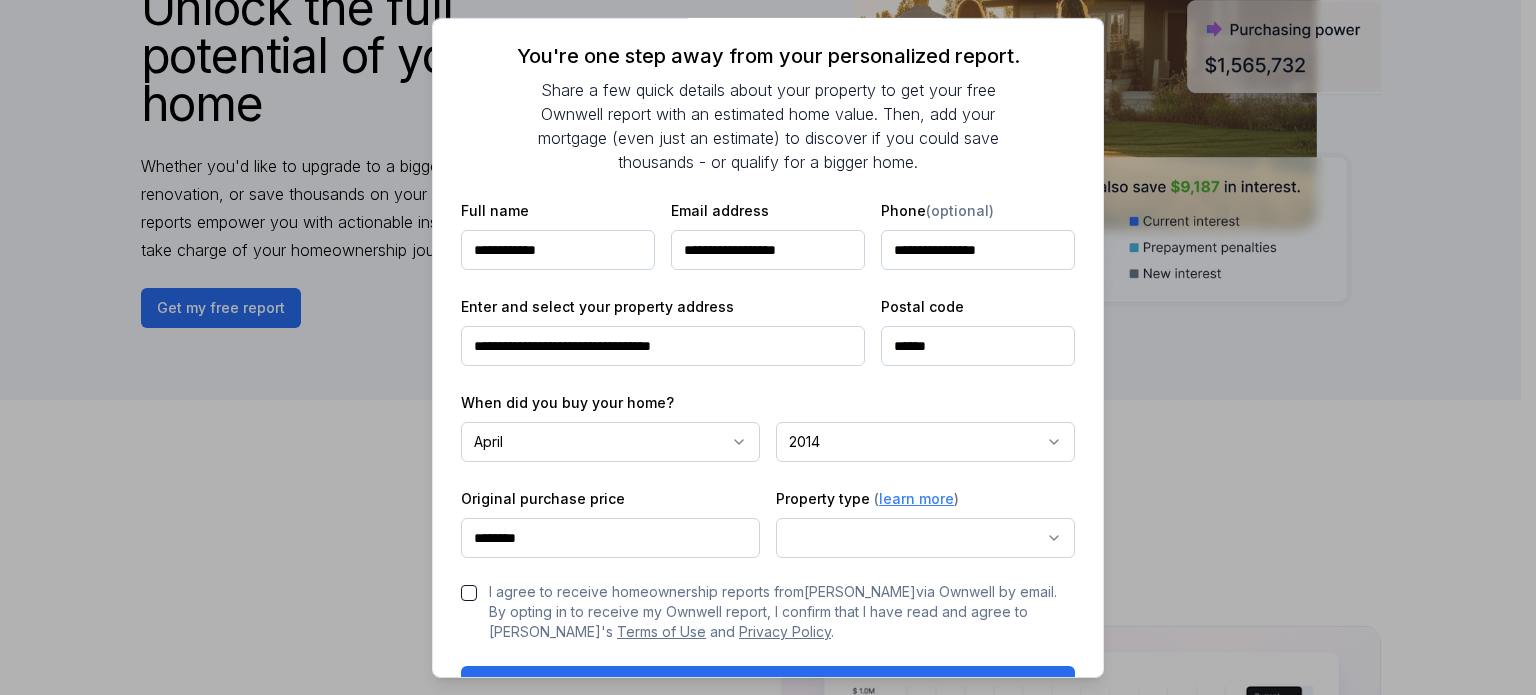 type on "********" 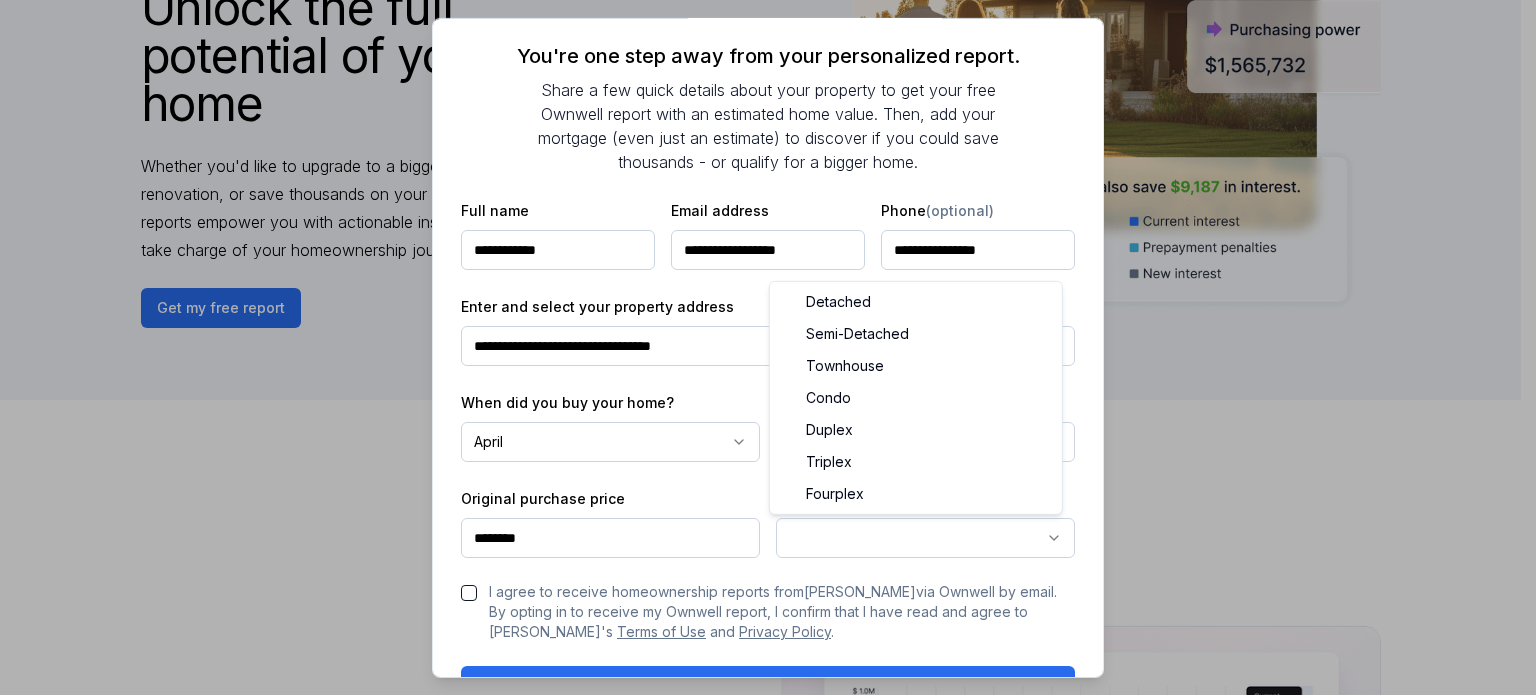 select on "********" 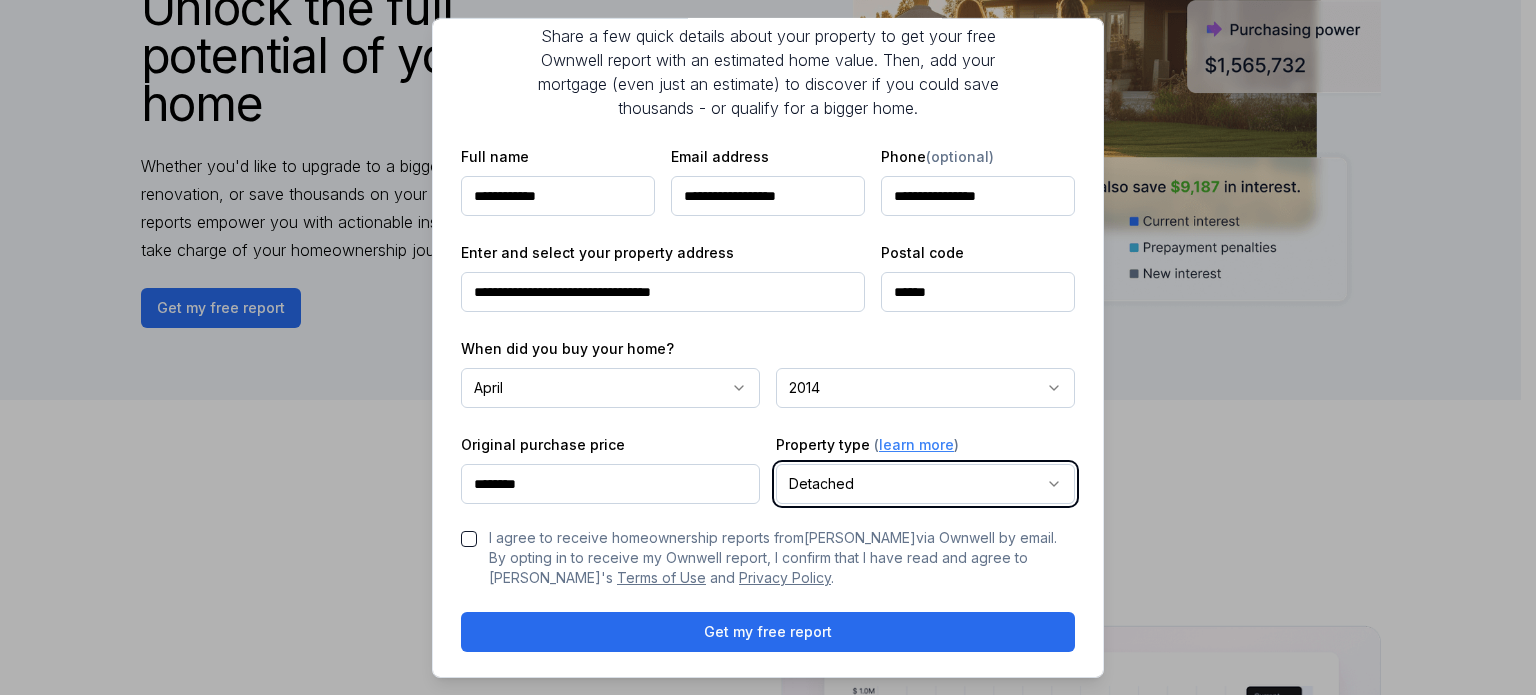 scroll, scrollTop: 200, scrollLeft: 0, axis: vertical 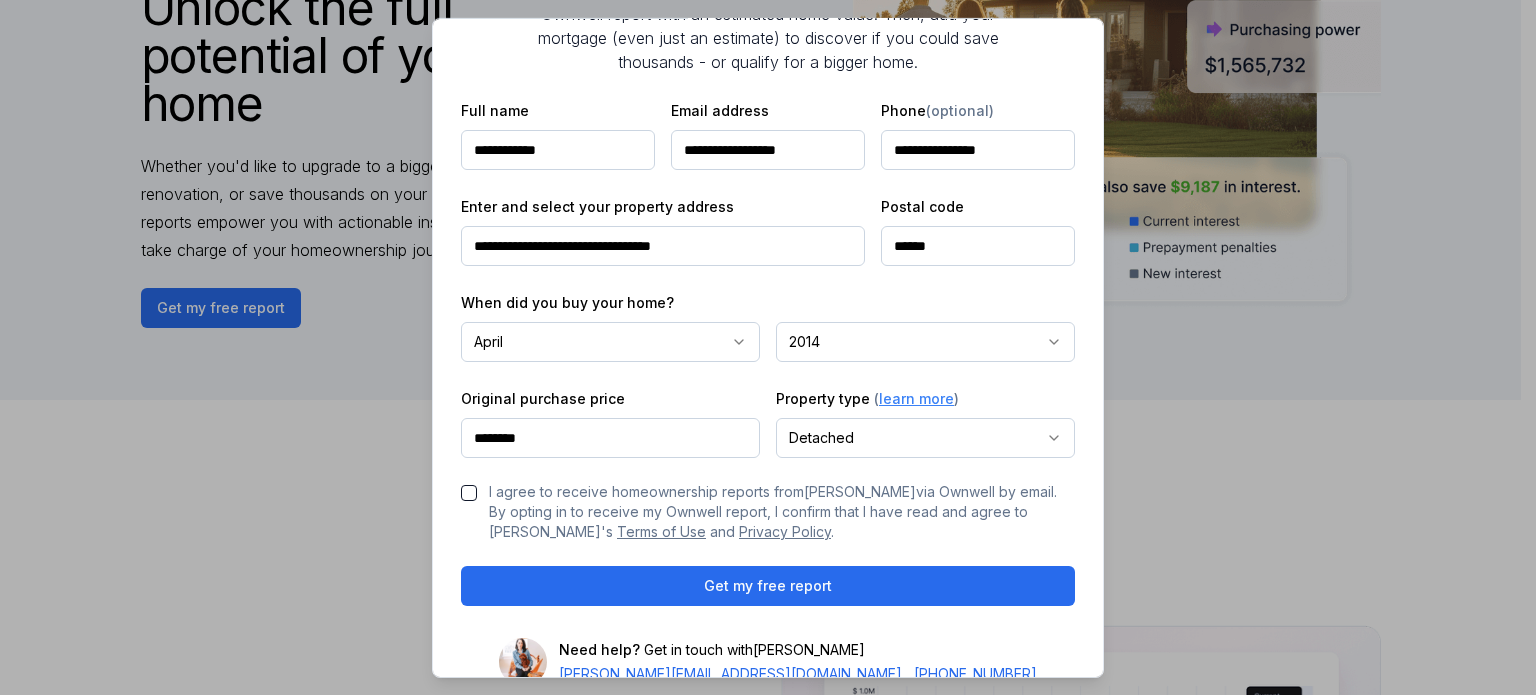 click on "I agree to receive homeownership reports from  Shannon Mayhew  via Ownwell by email. By opting in to receive my Ownwell report, I confirm that I have read and agree to Ownwell's   Terms of Use   and   Privacy Policy ." at bounding box center [469, 493] 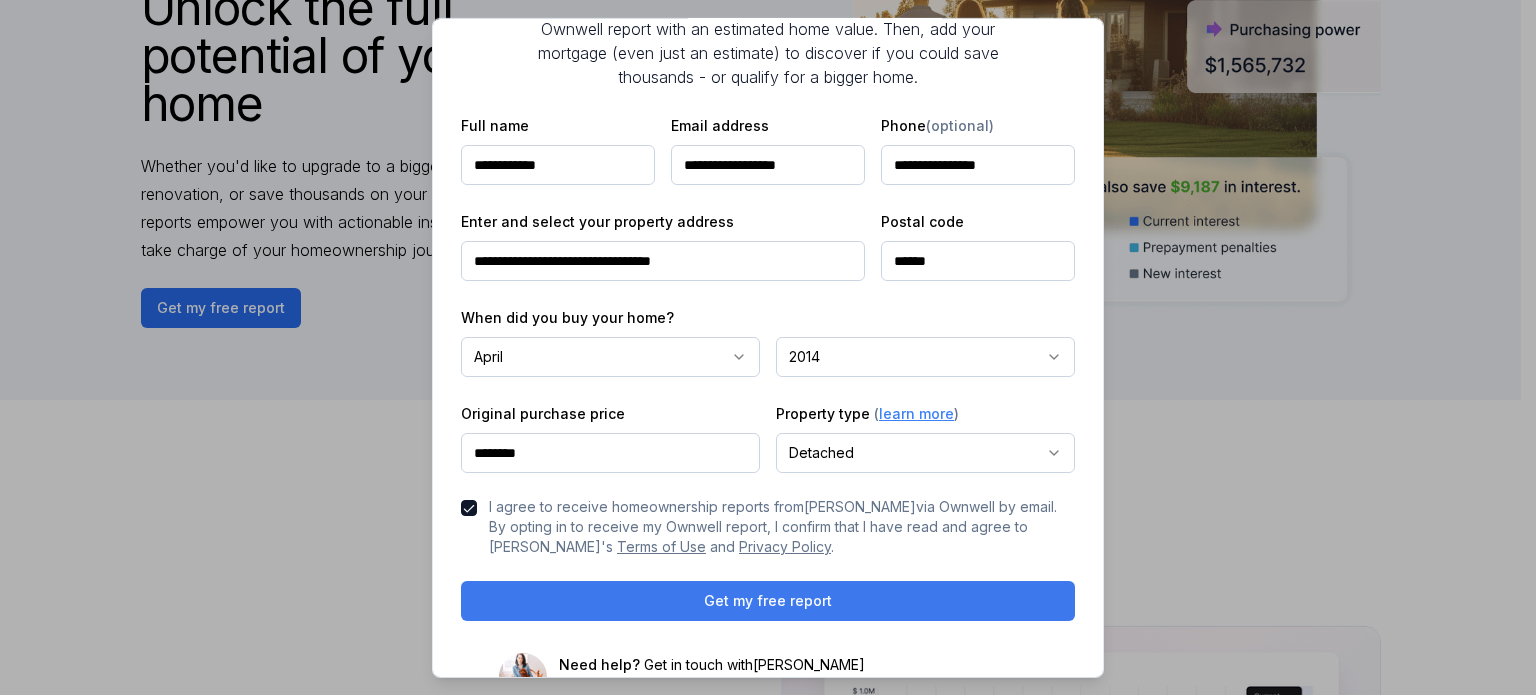 scroll, scrollTop: 156, scrollLeft: 0, axis: vertical 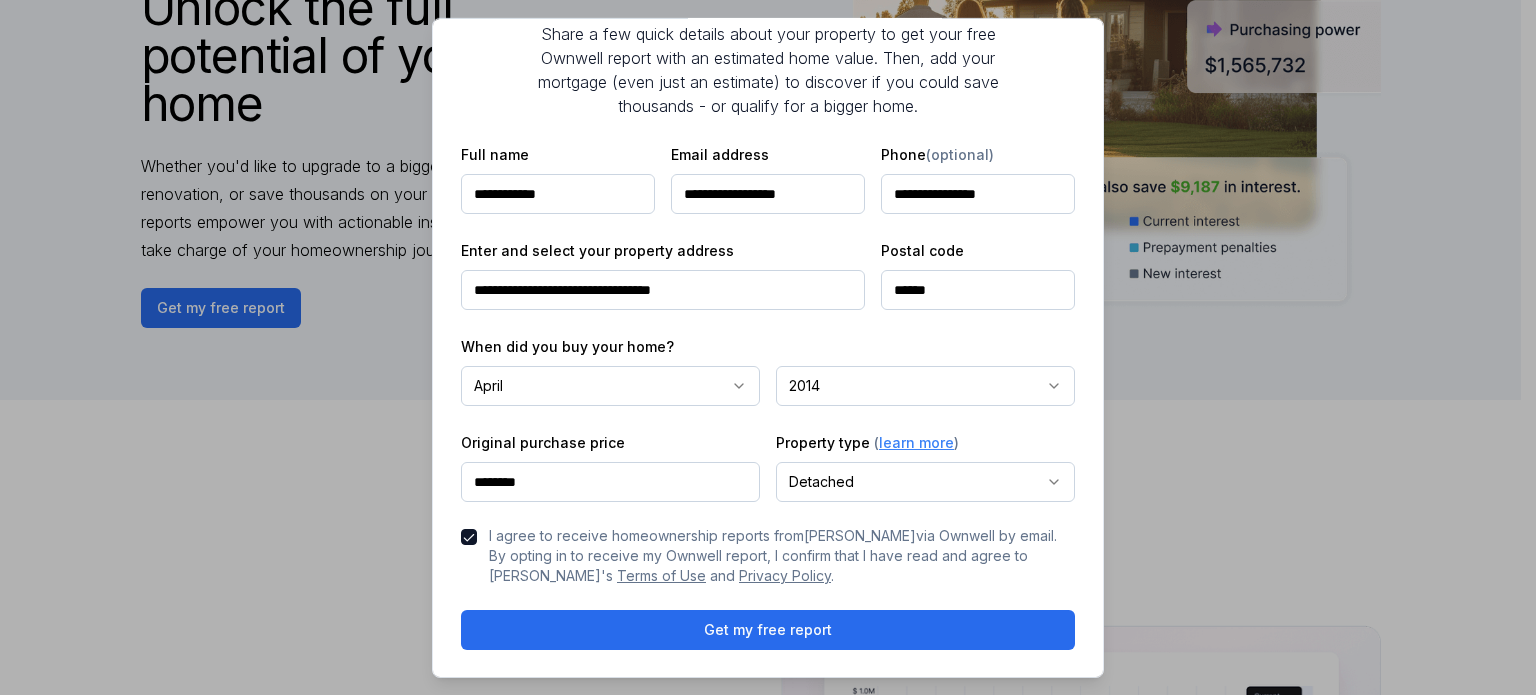 click on "********" at bounding box center (610, 482) 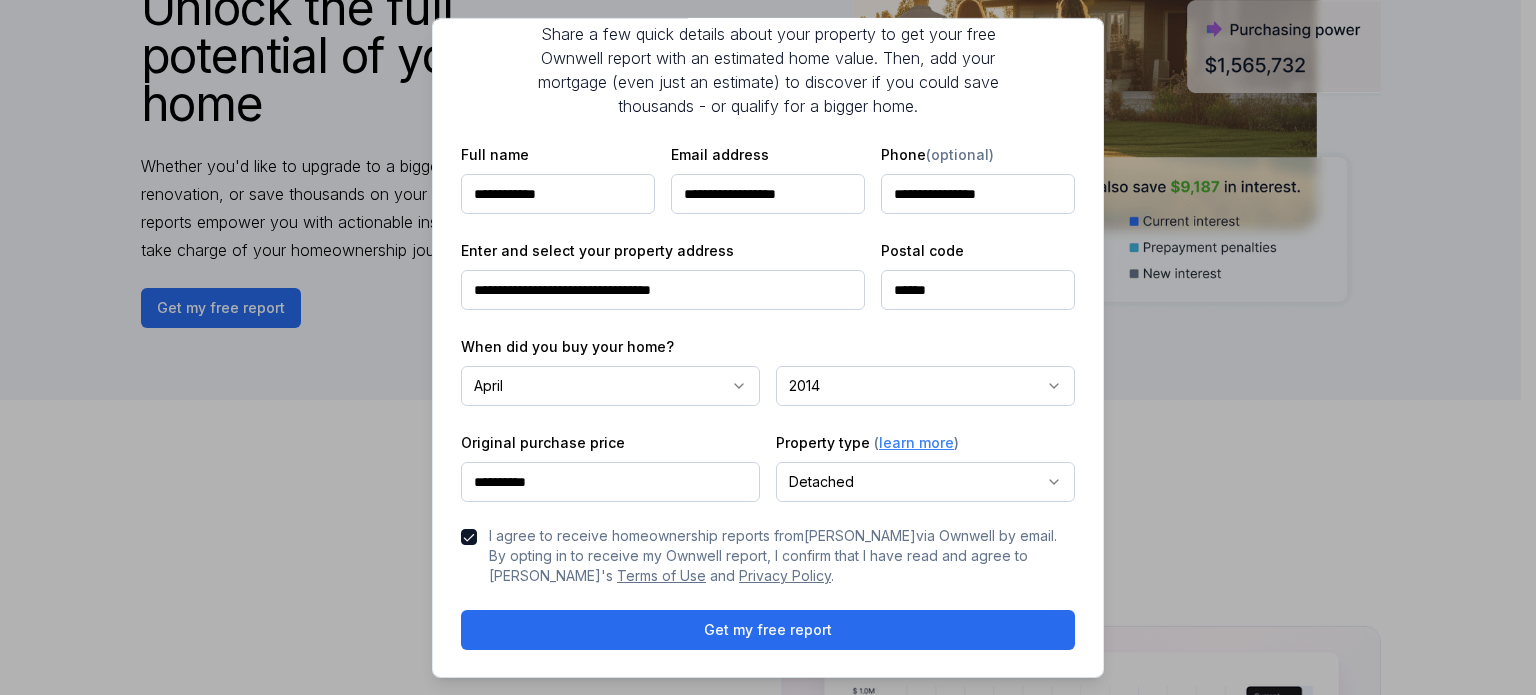 type on "********" 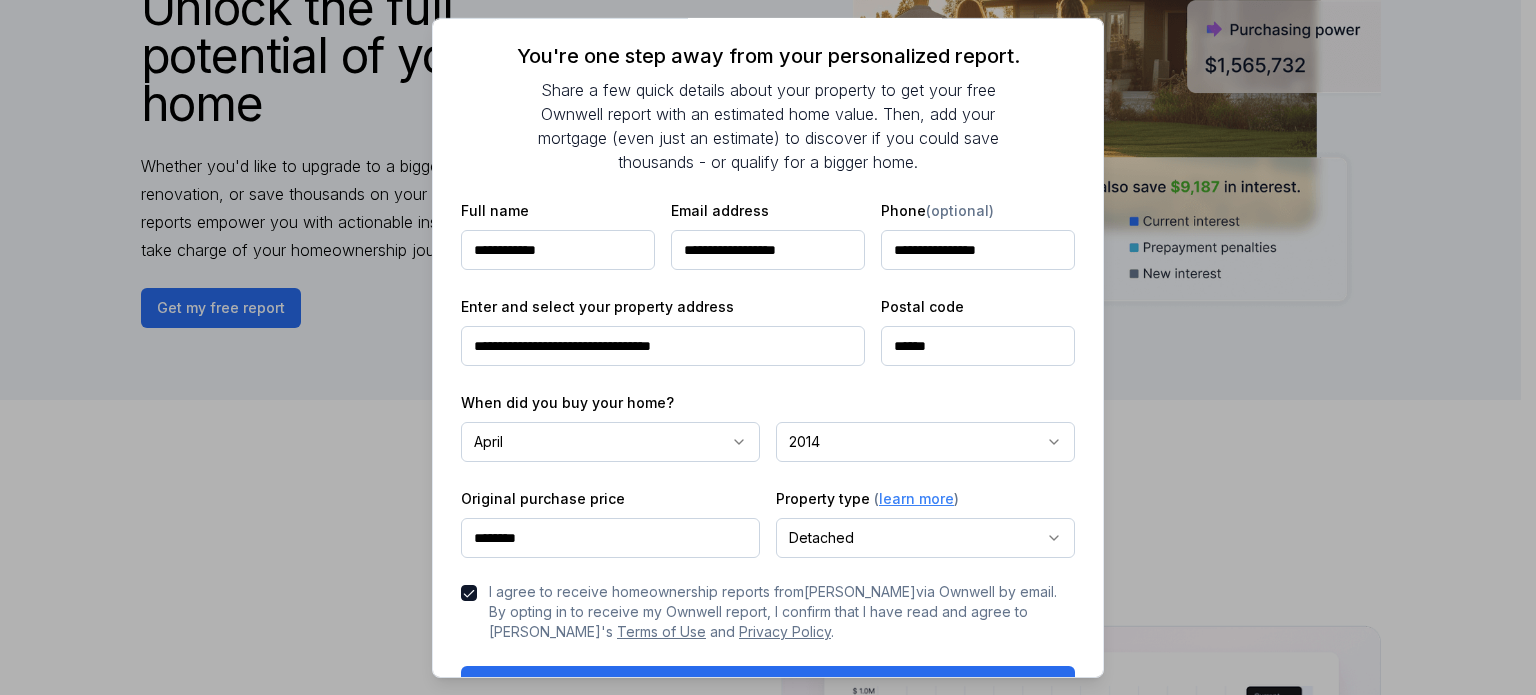 scroll, scrollTop: 200, scrollLeft: 0, axis: vertical 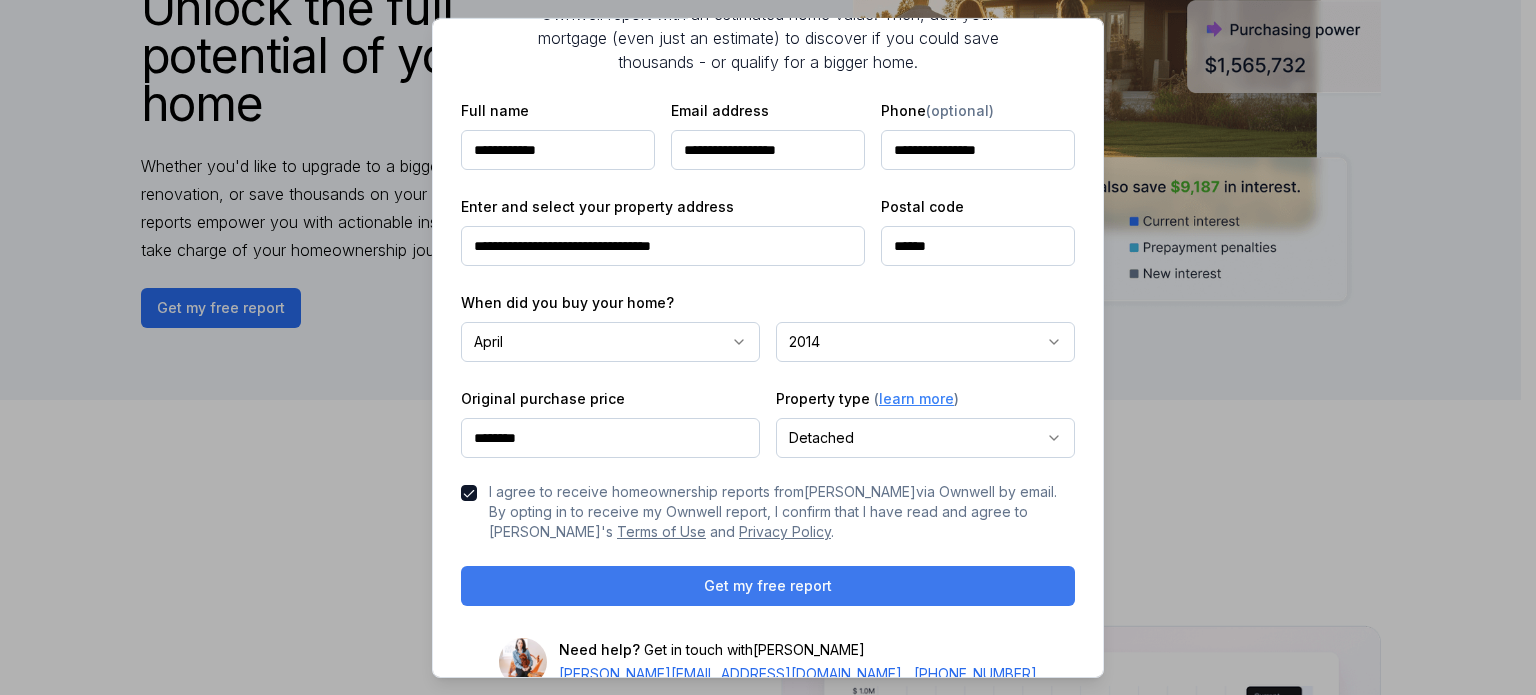 click on "Get my free report" at bounding box center [768, 586] 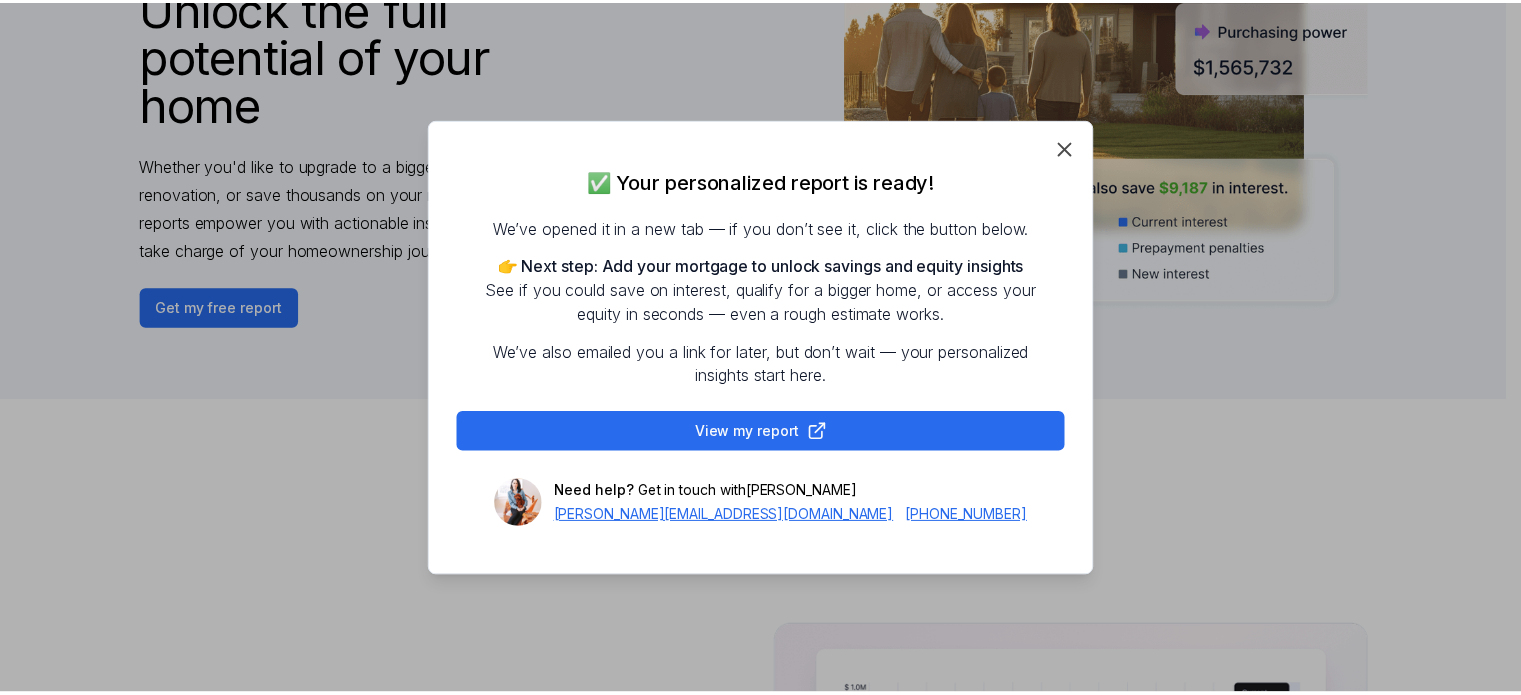 scroll, scrollTop: 0, scrollLeft: 0, axis: both 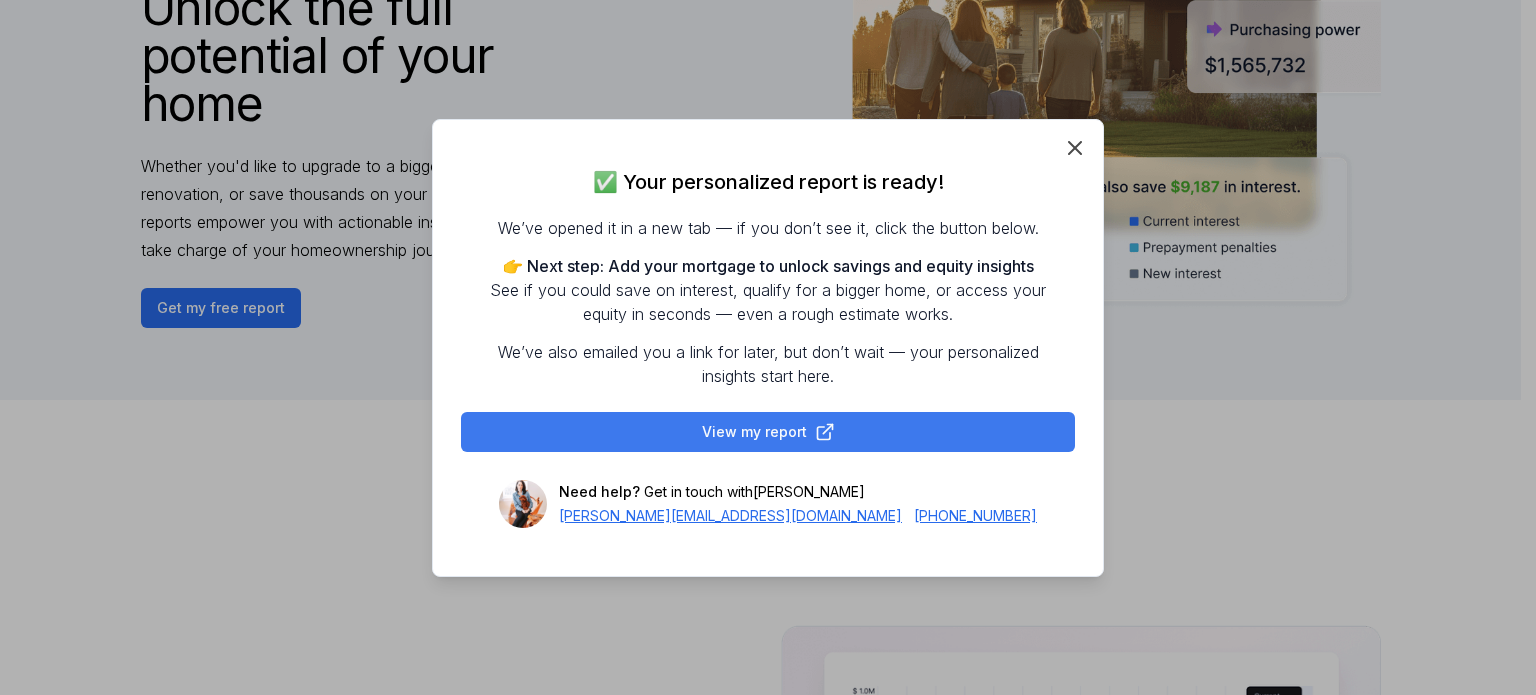 click on "View my report" at bounding box center (768, 432) 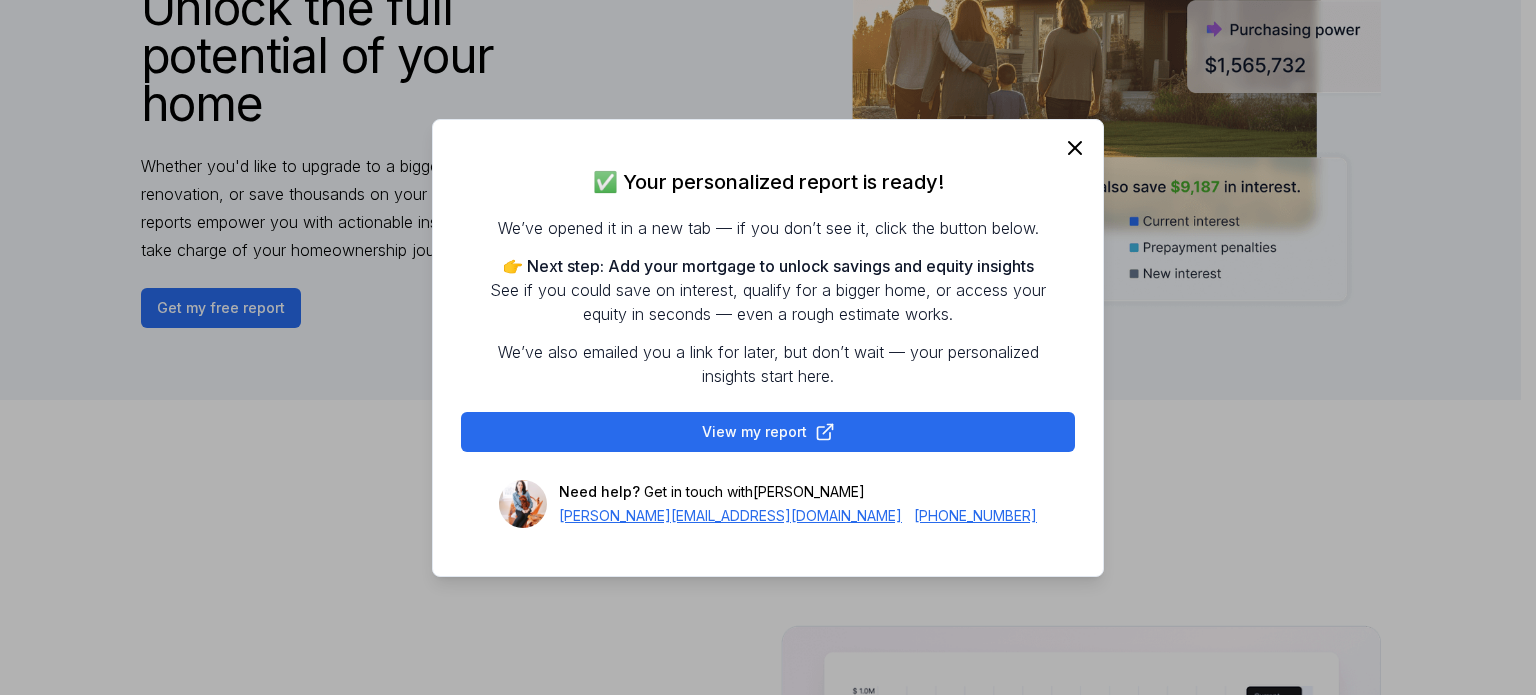 click 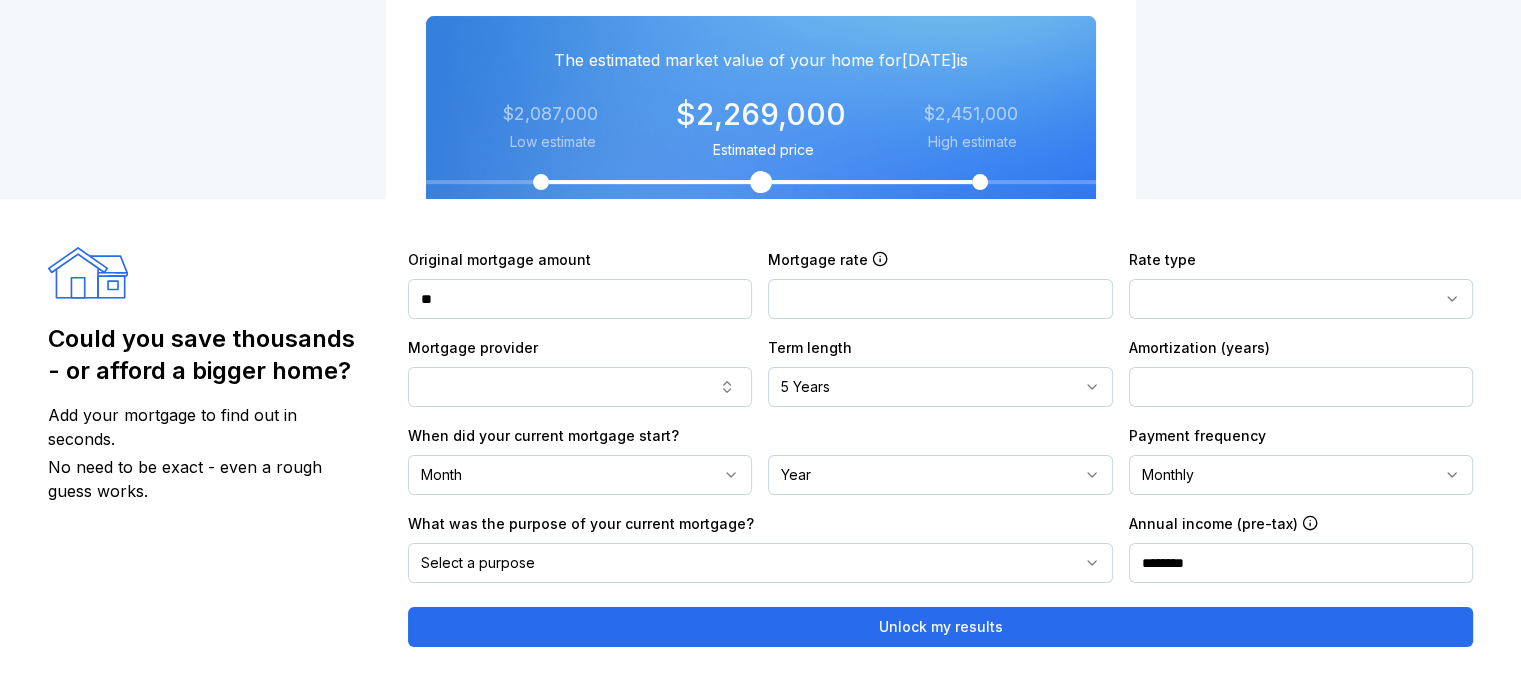 scroll, scrollTop: 600, scrollLeft: 0, axis: vertical 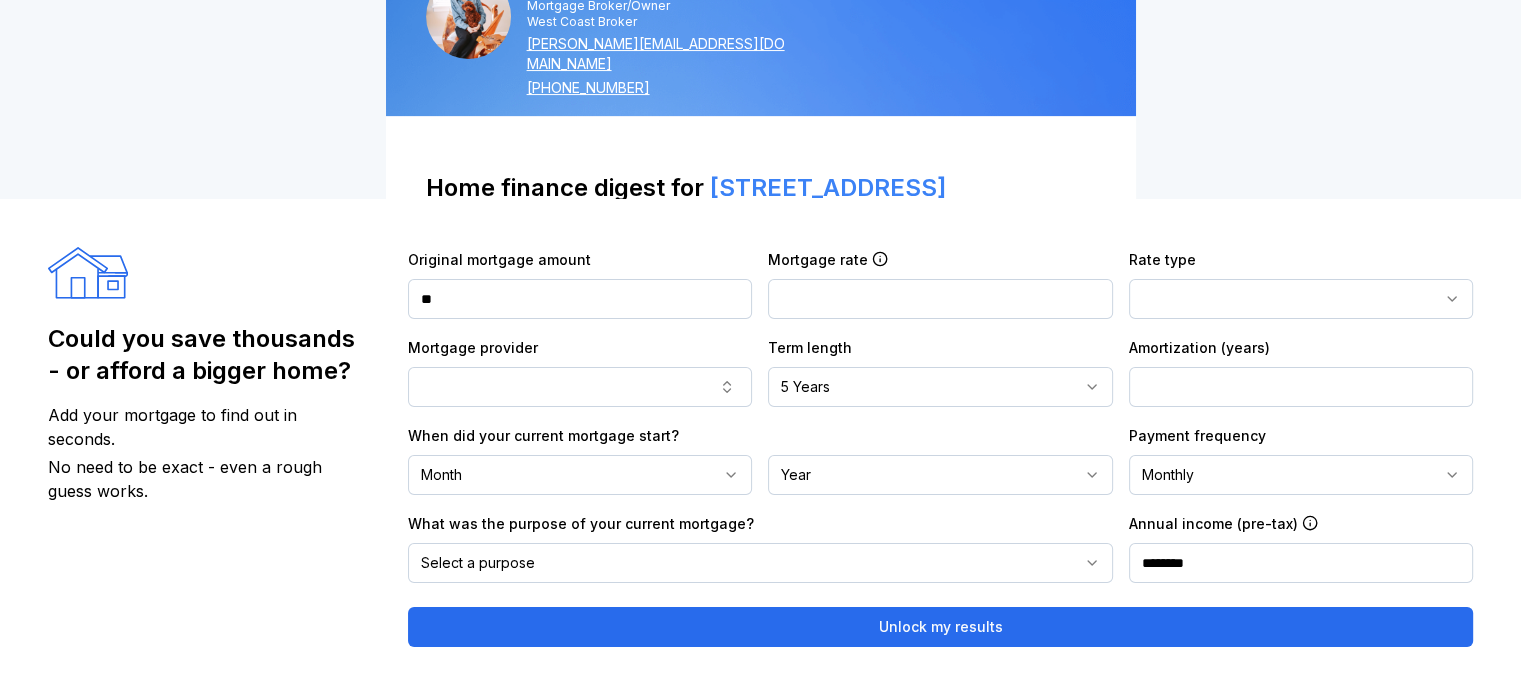 click on "**********" at bounding box center [760, 1248] 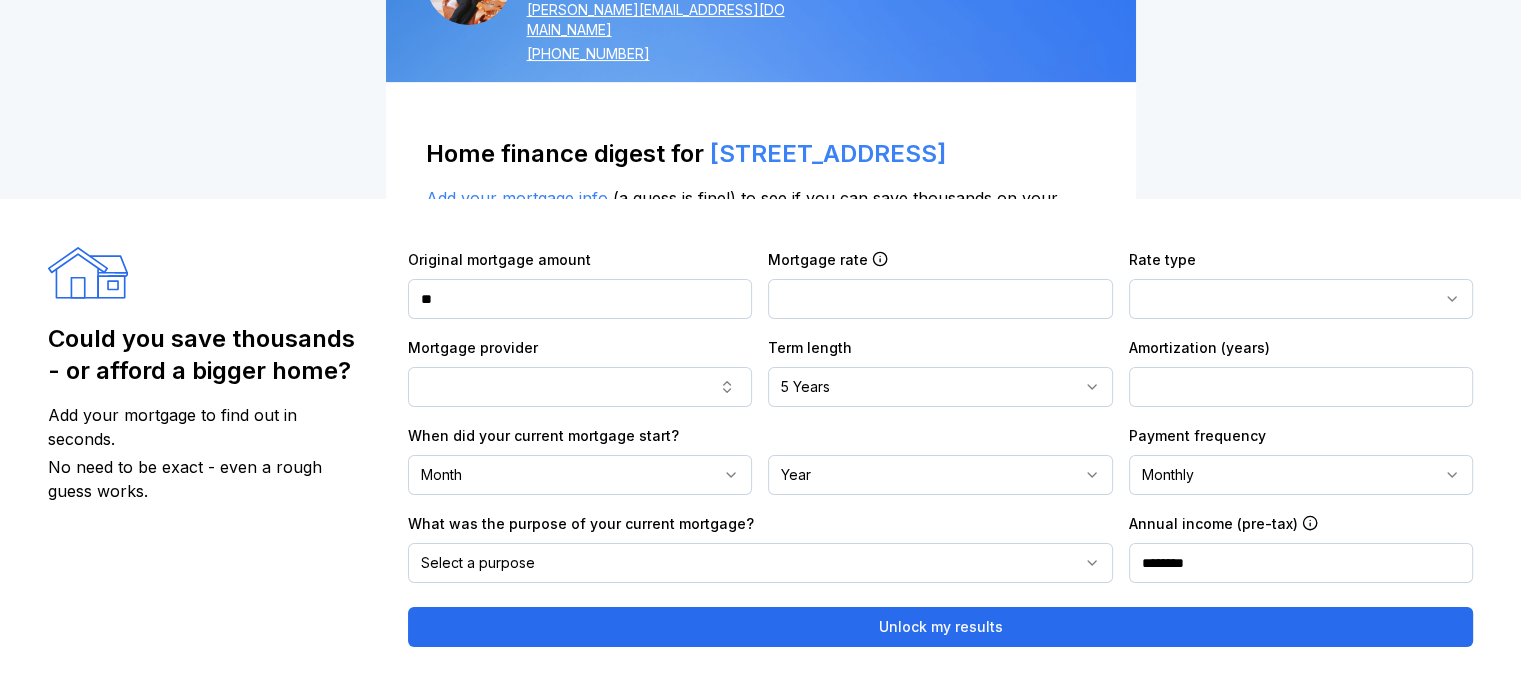 scroll, scrollTop: 486, scrollLeft: 0, axis: vertical 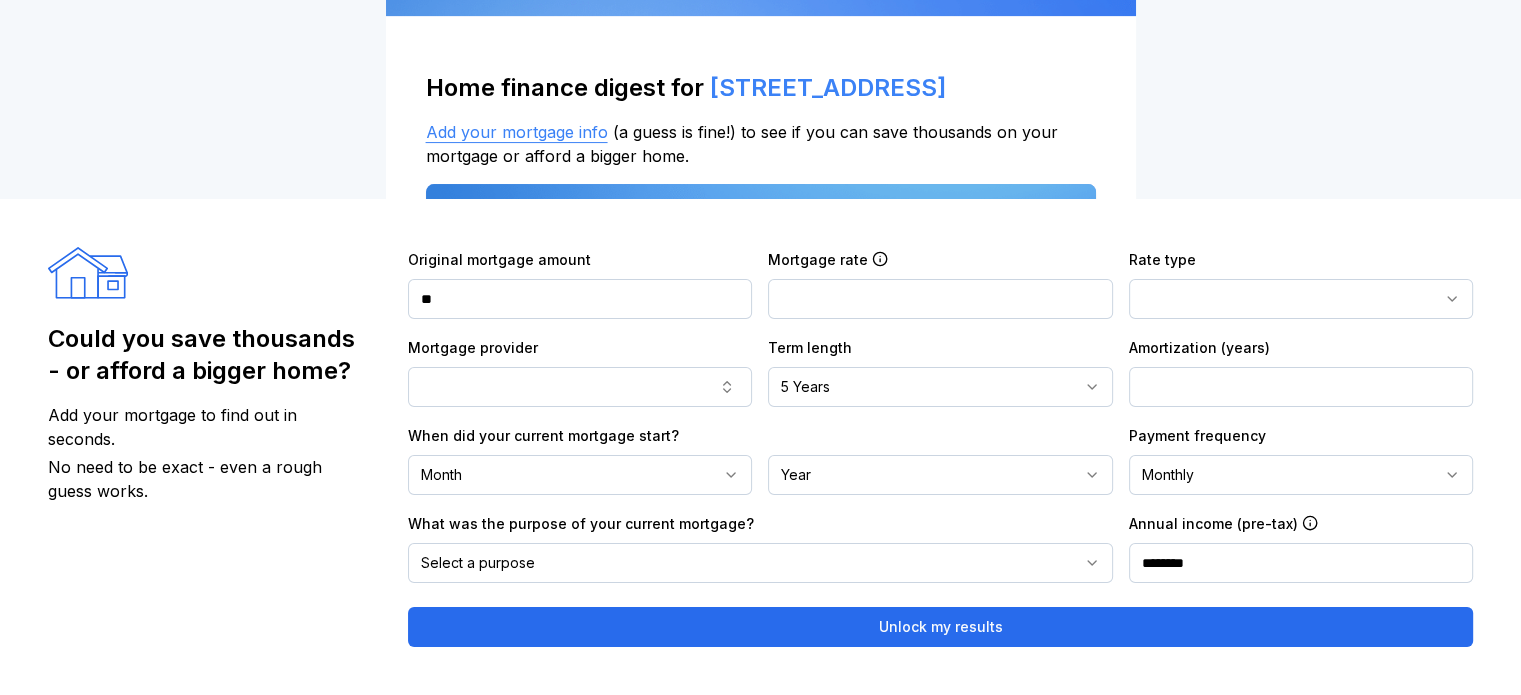 drag, startPoint x: 1414, startPoint y: 225, endPoint x: 1398, endPoint y: 205, distance: 25.612497 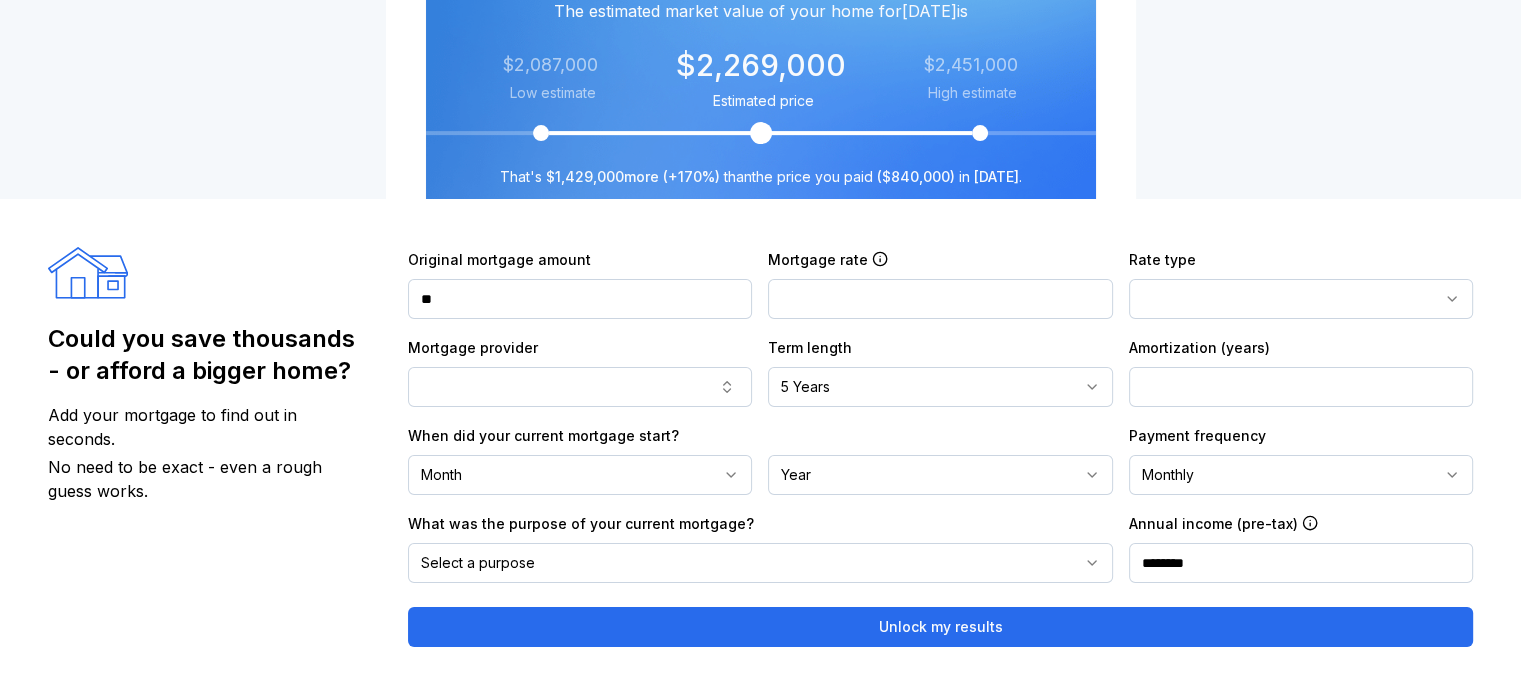 scroll, scrollTop: 700, scrollLeft: 0, axis: vertical 